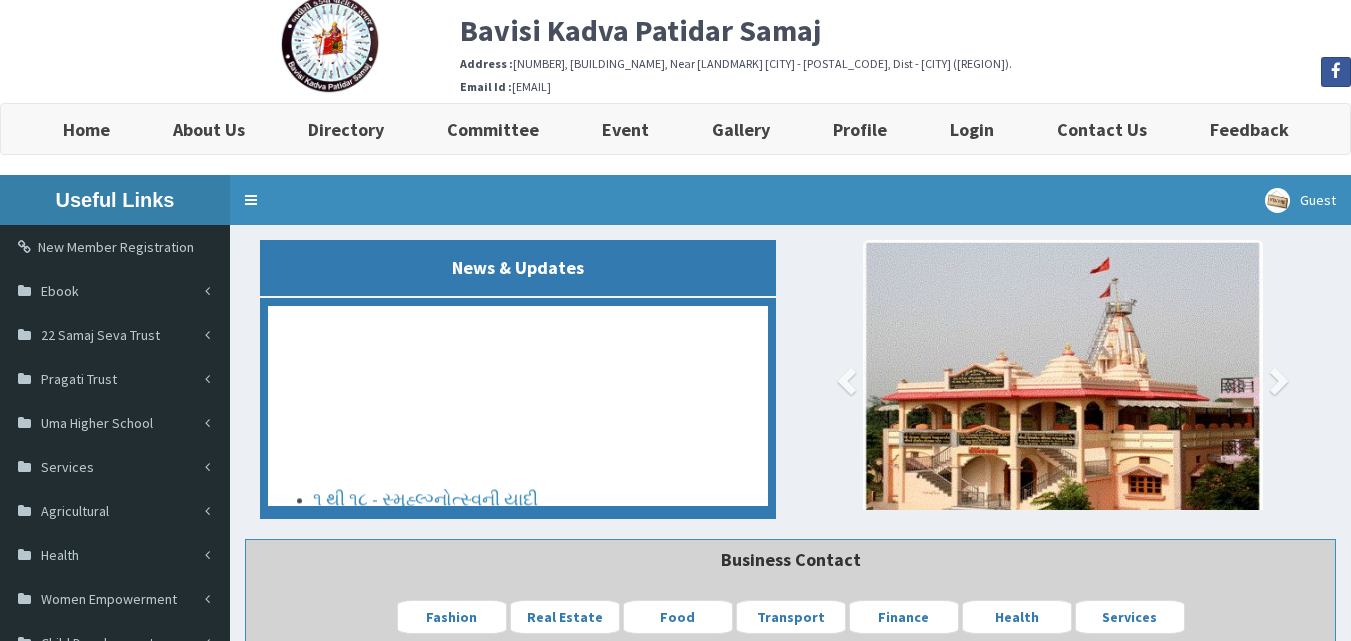 scroll, scrollTop: 0, scrollLeft: 0, axis: both 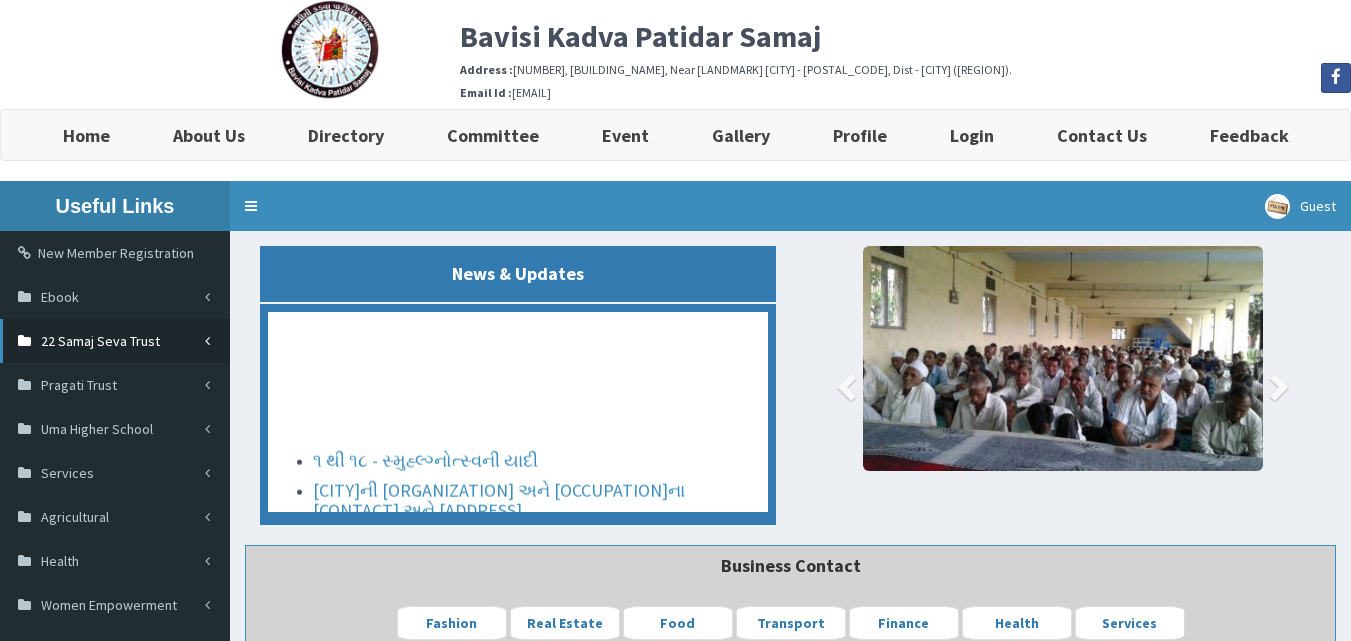 click on "22 Samaj Seva Trust" at bounding box center [115, 341] 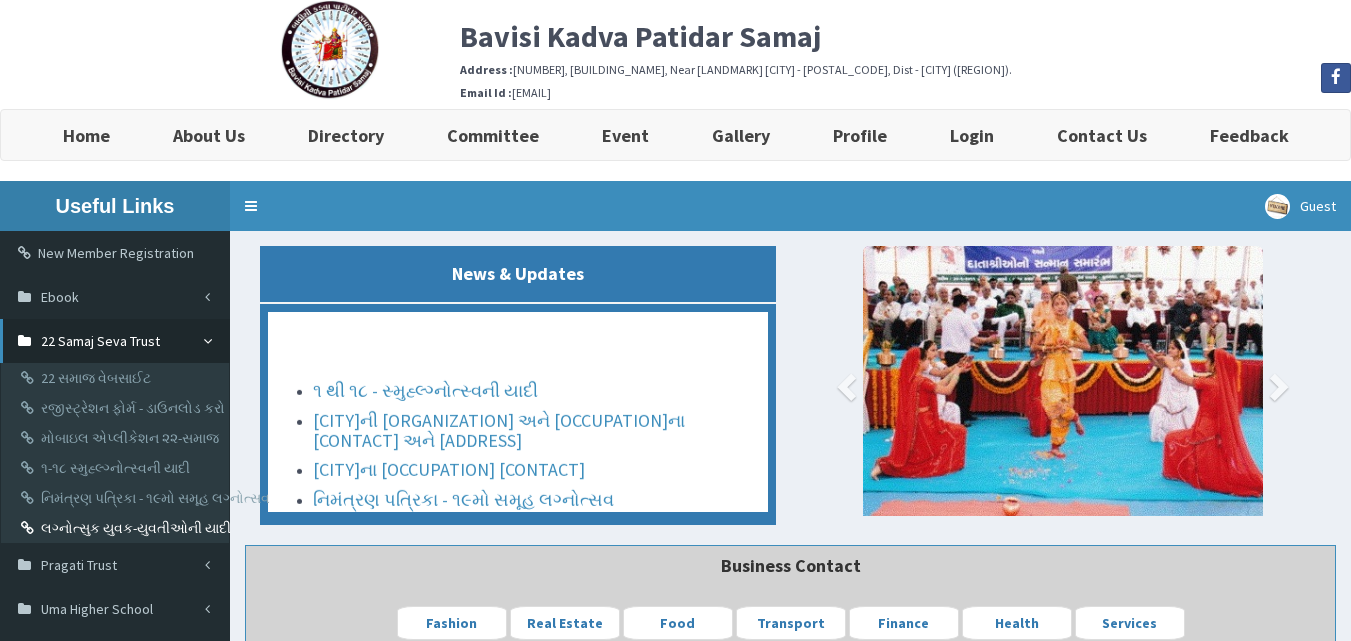 click on "લગ્નોત્સુક યુવક-યુવતીઓની યાદી" at bounding box center (117, 528) 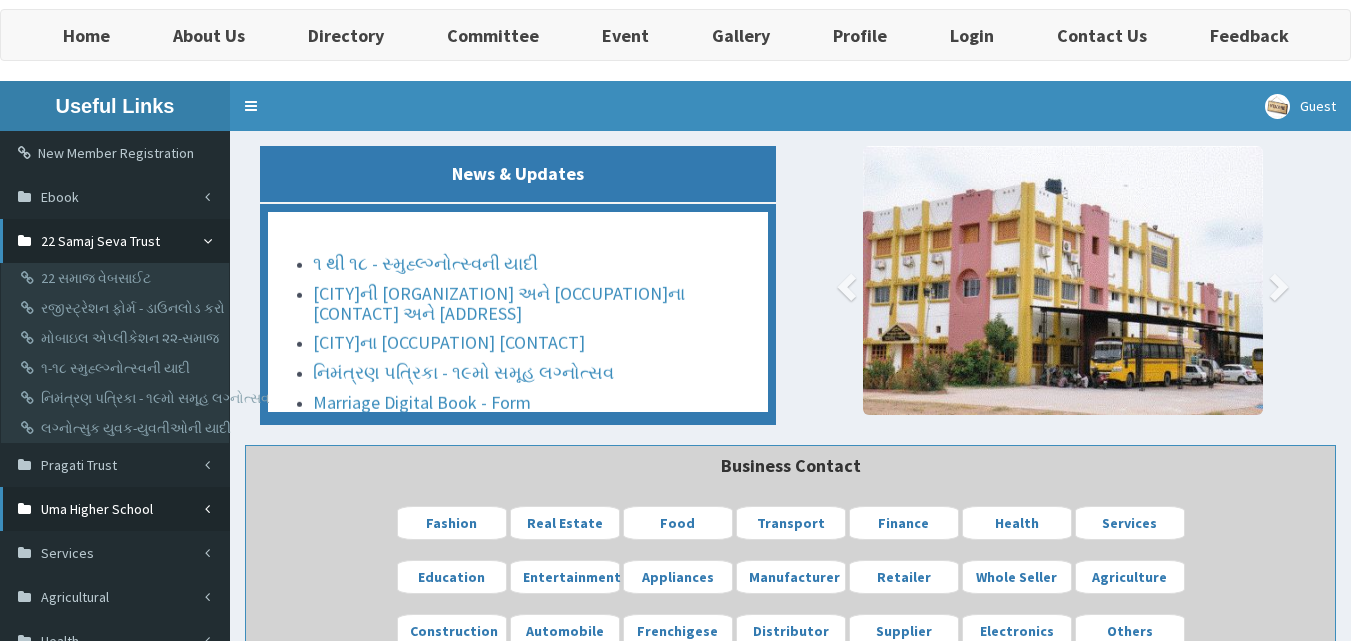 scroll, scrollTop: 0, scrollLeft: 0, axis: both 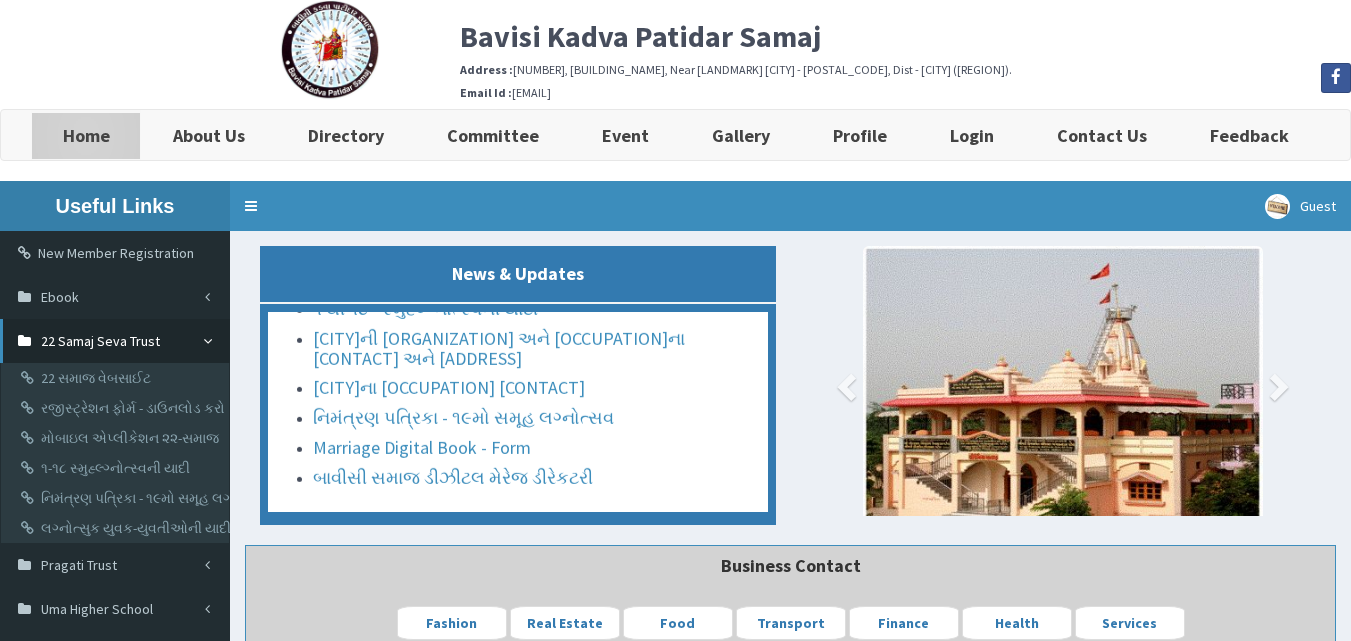 click on "Home" at bounding box center (86, 135) 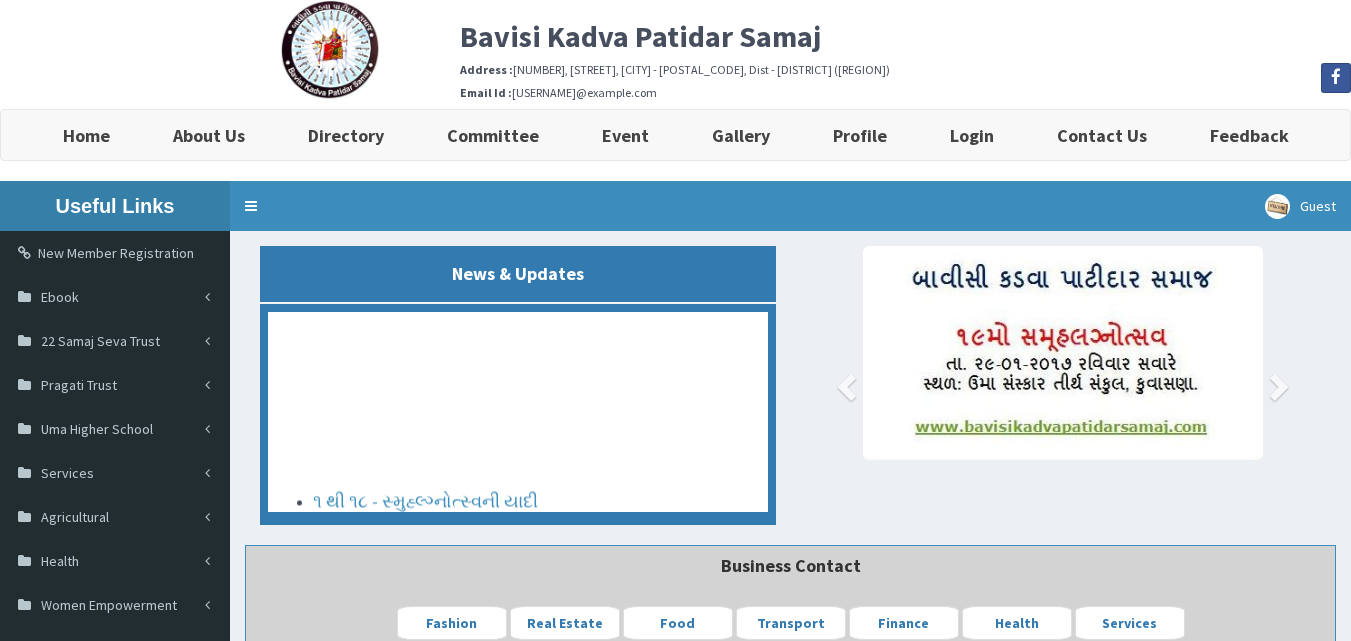 scroll, scrollTop: 0, scrollLeft: 0, axis: both 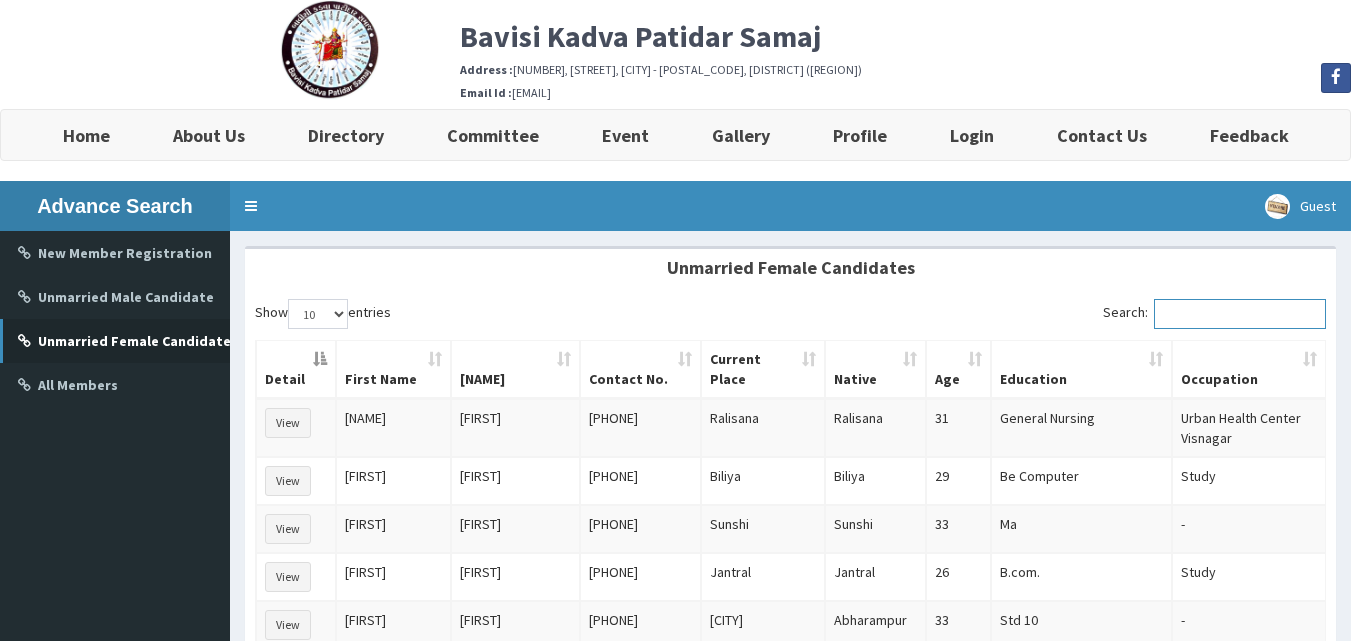click on "Search:" at bounding box center (1240, 314) 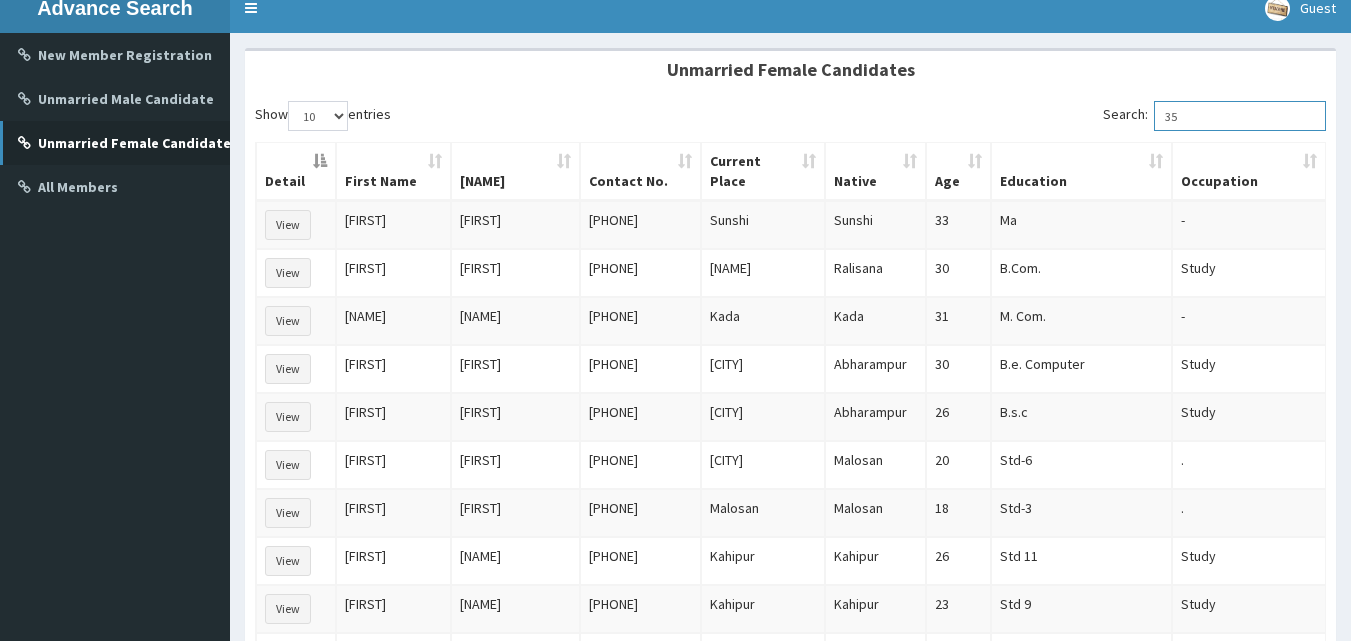 scroll, scrollTop: 200, scrollLeft: 0, axis: vertical 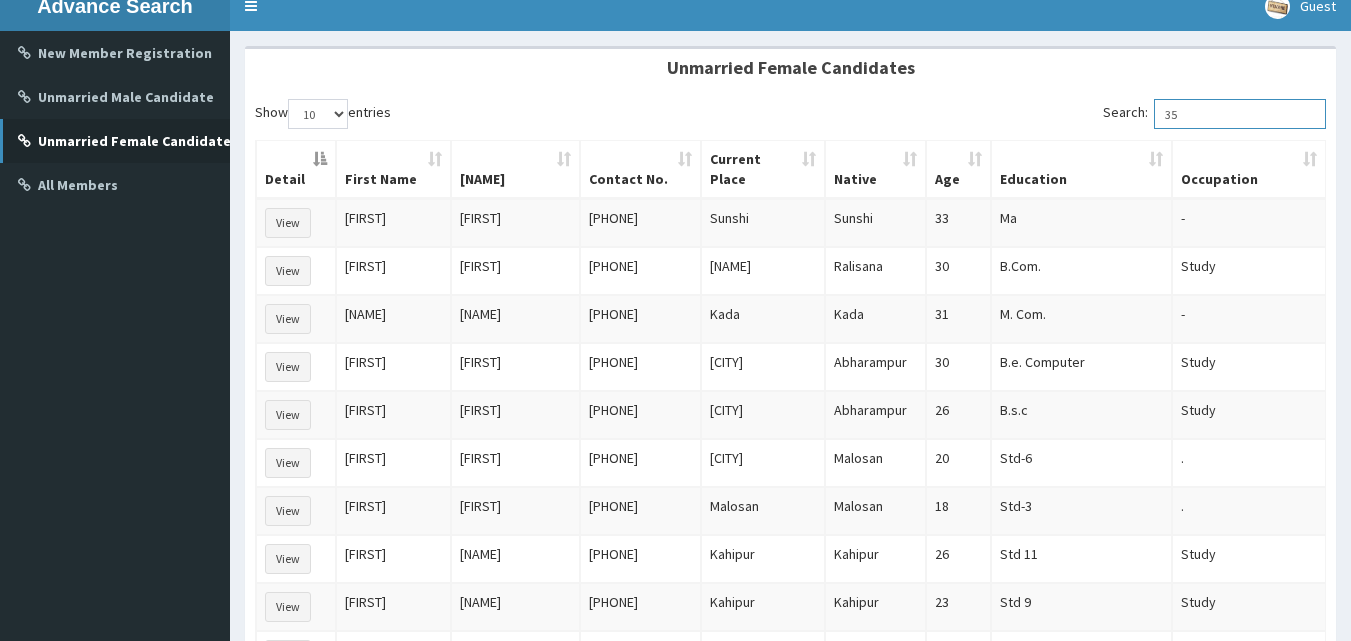 type on "3" 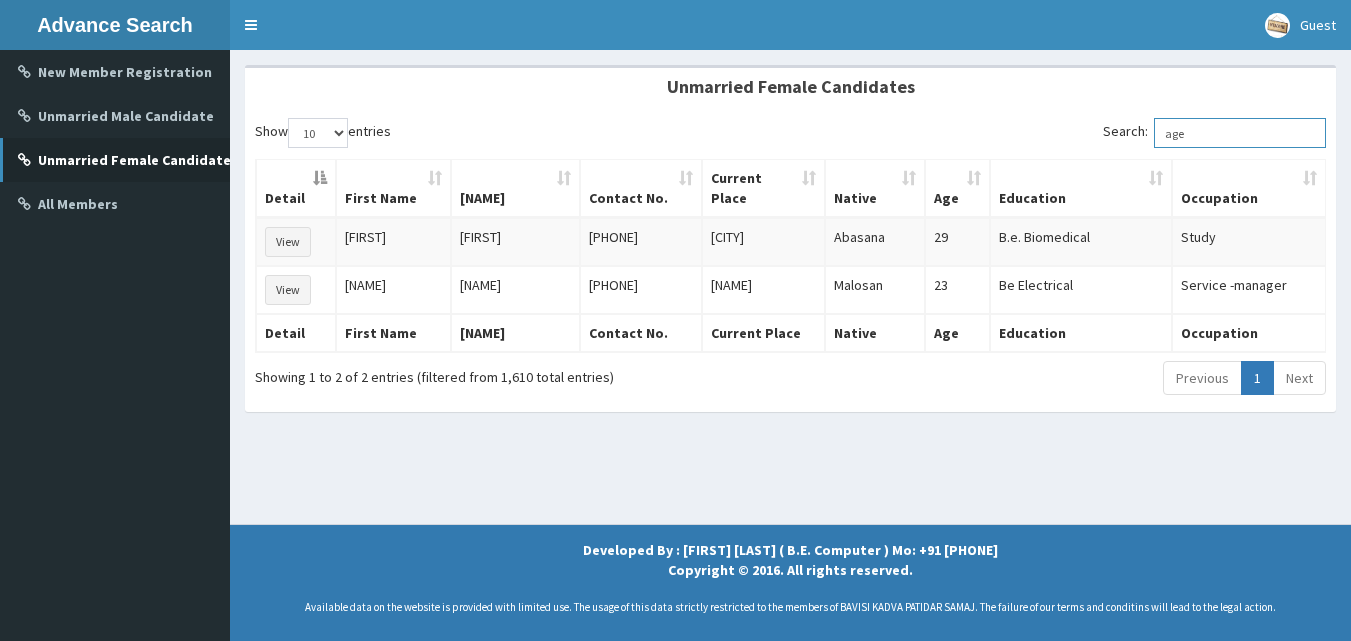 scroll, scrollTop: 181, scrollLeft: 0, axis: vertical 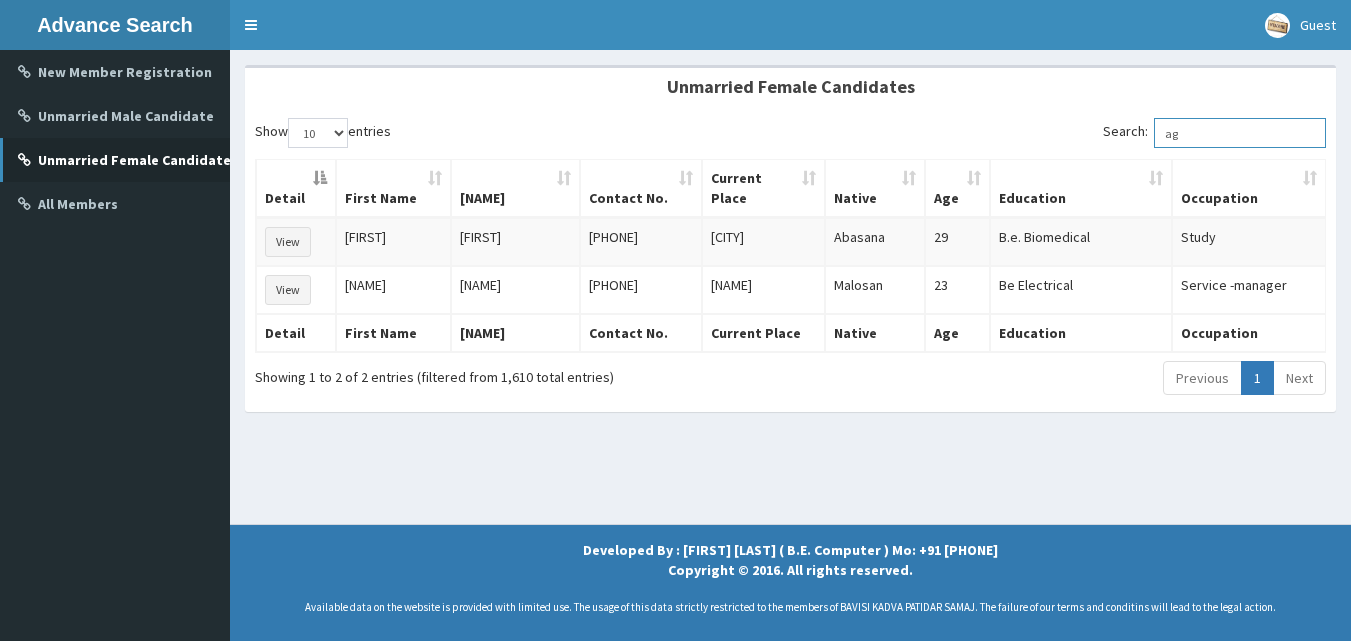 type on "a" 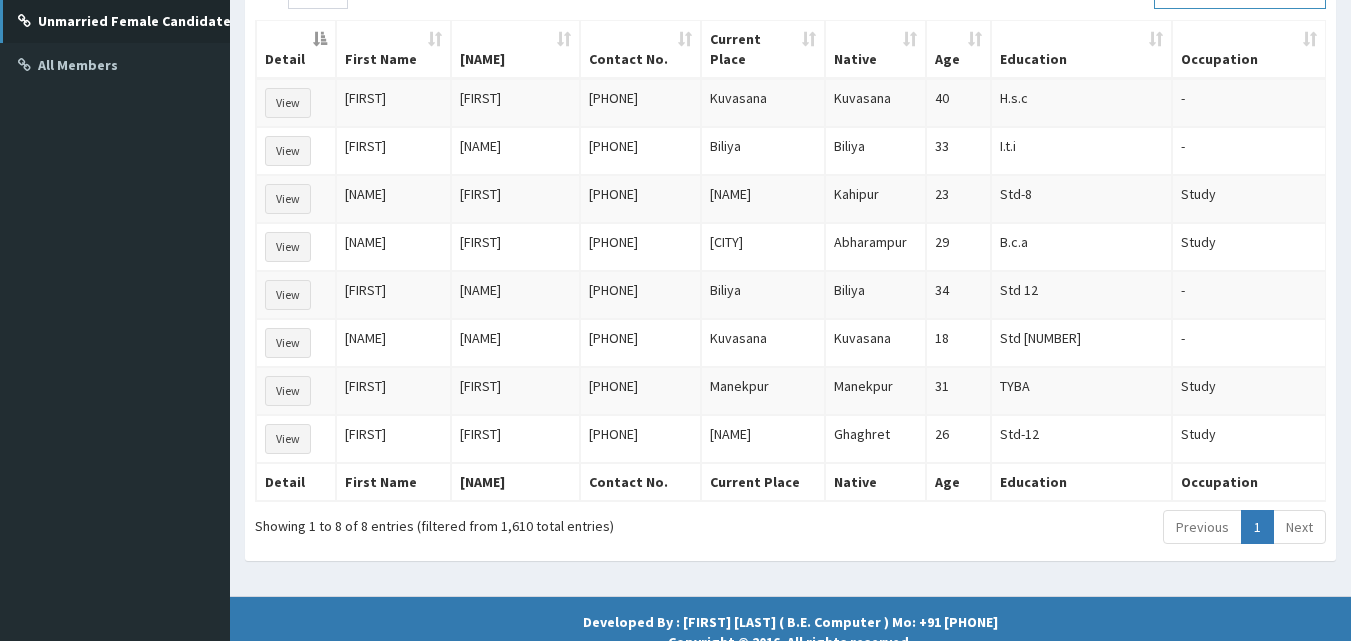 scroll, scrollTop: 287, scrollLeft: 0, axis: vertical 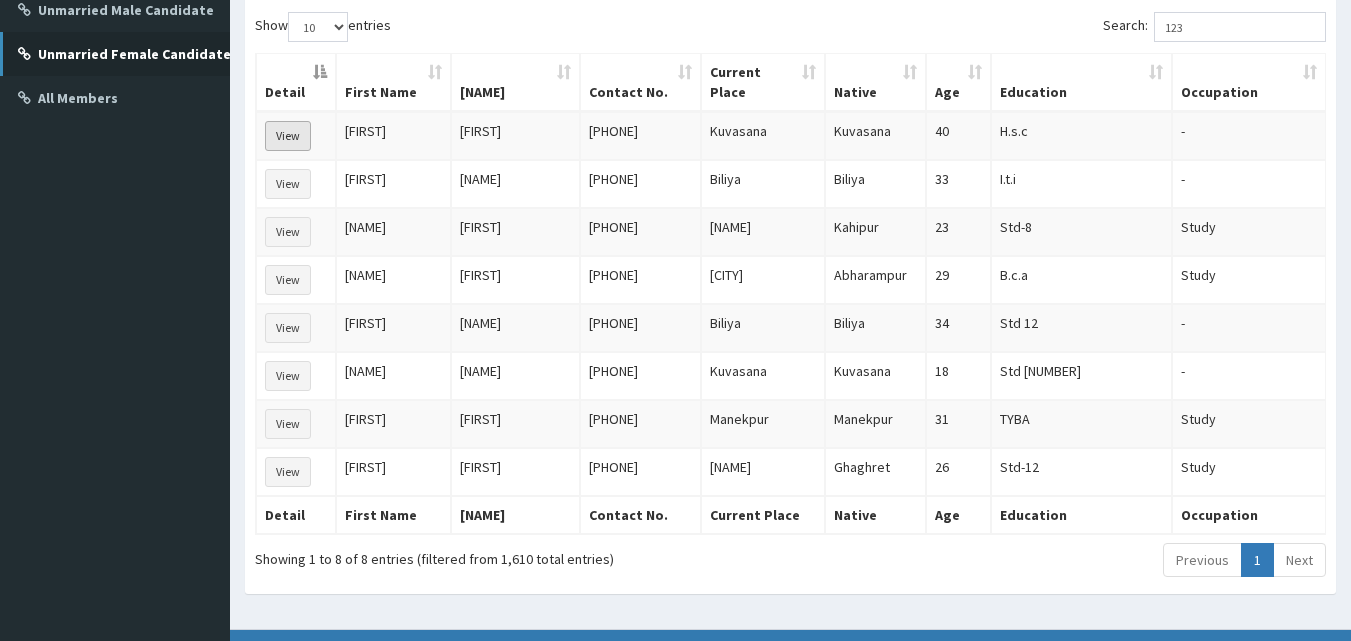 click on "View" at bounding box center (288, 136) 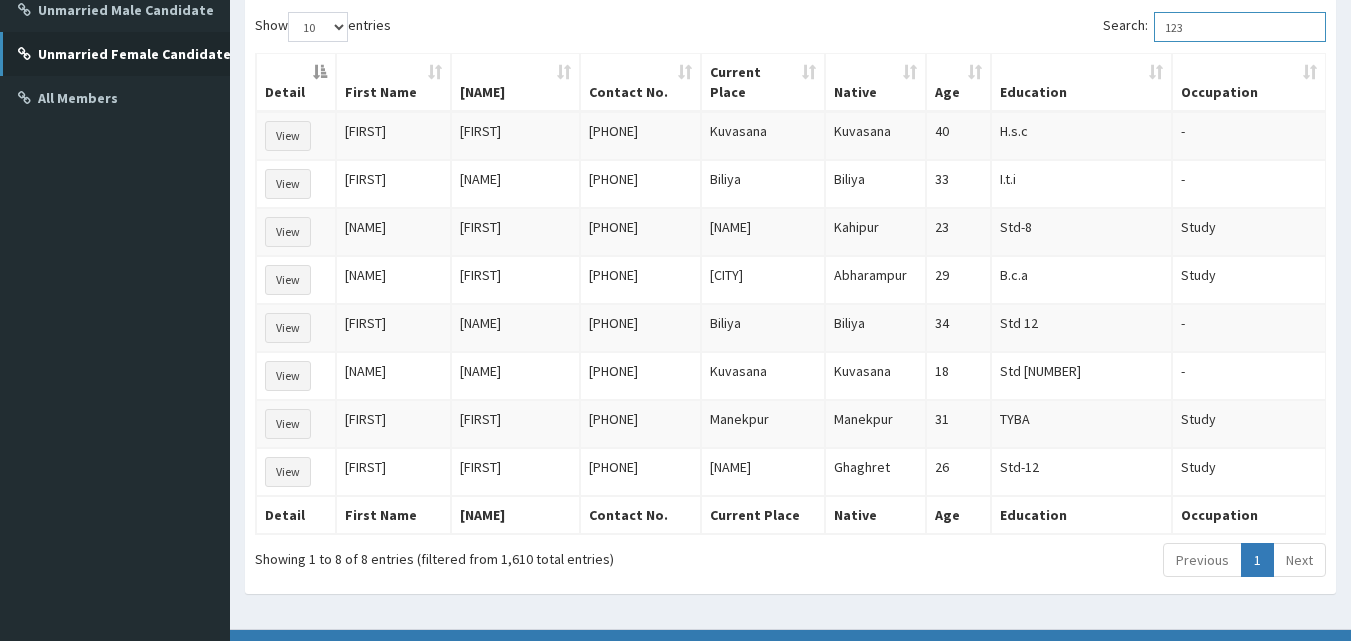 click on "123" at bounding box center [1240, 27] 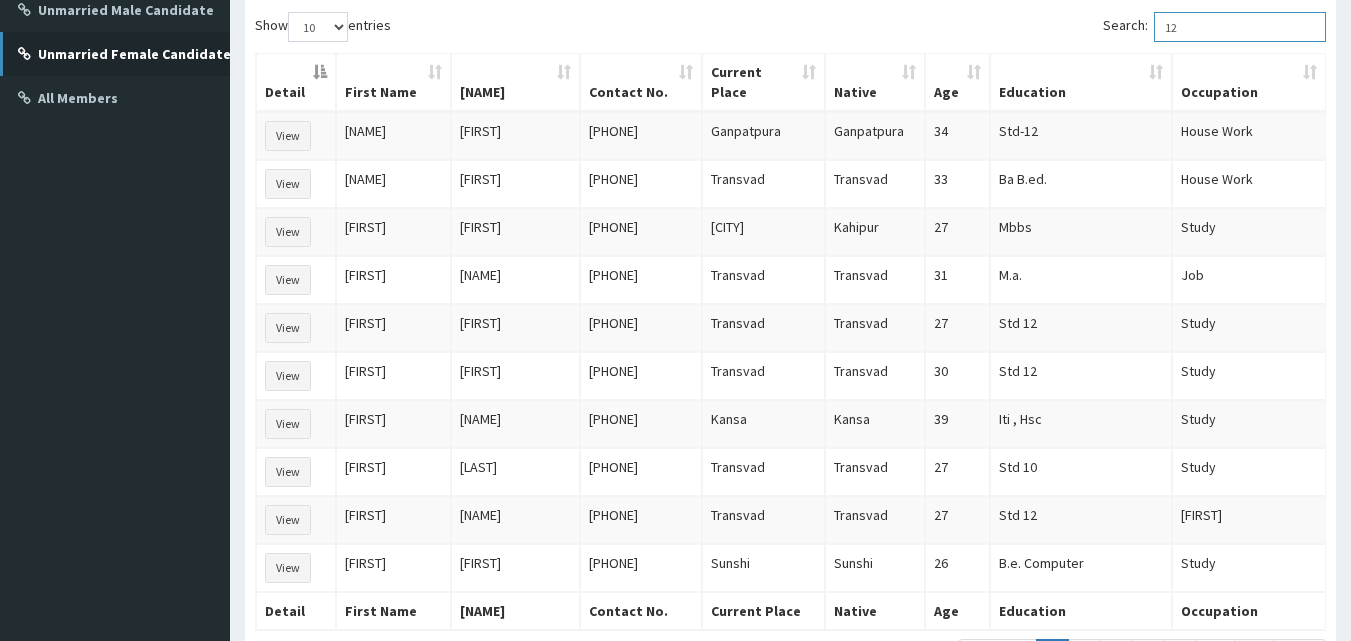 type on "1" 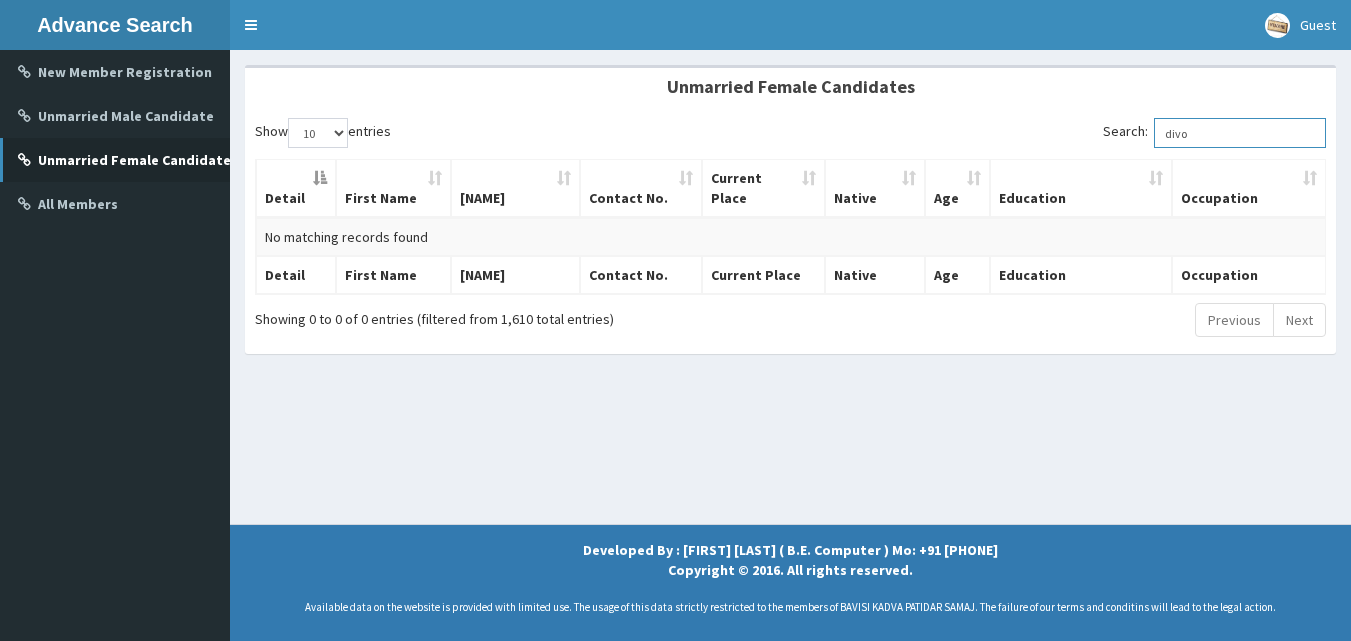 scroll, scrollTop: 181, scrollLeft: 0, axis: vertical 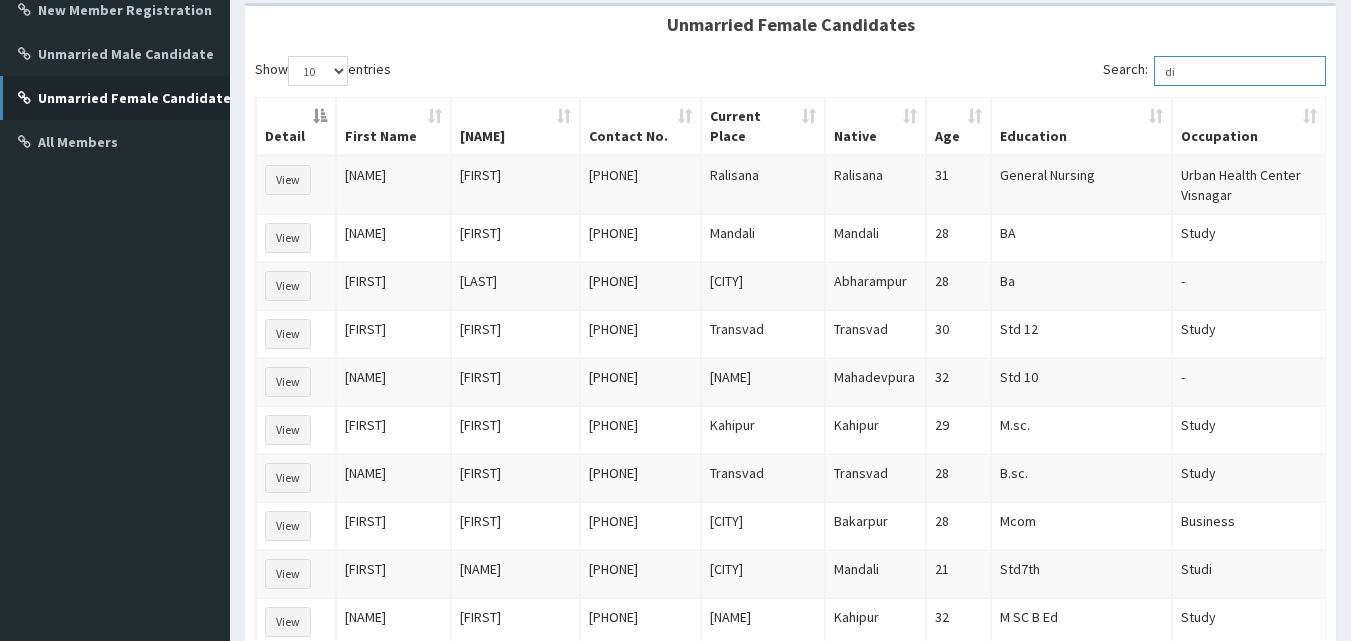 type on "d" 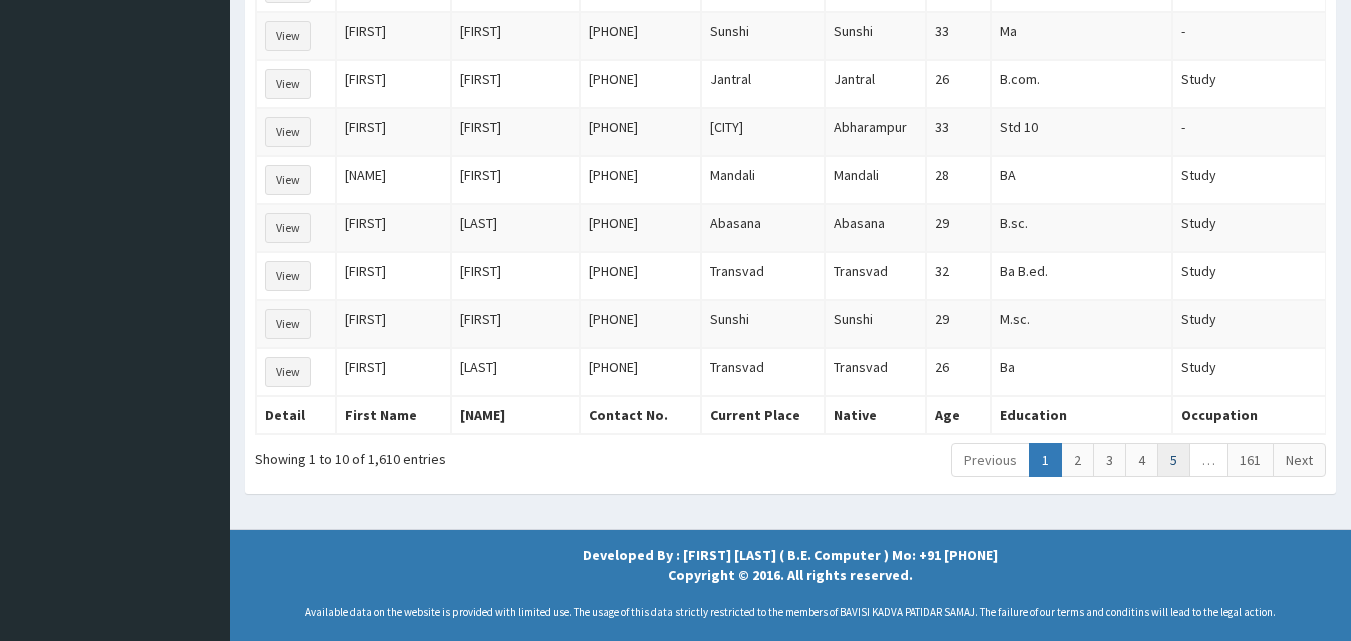 type 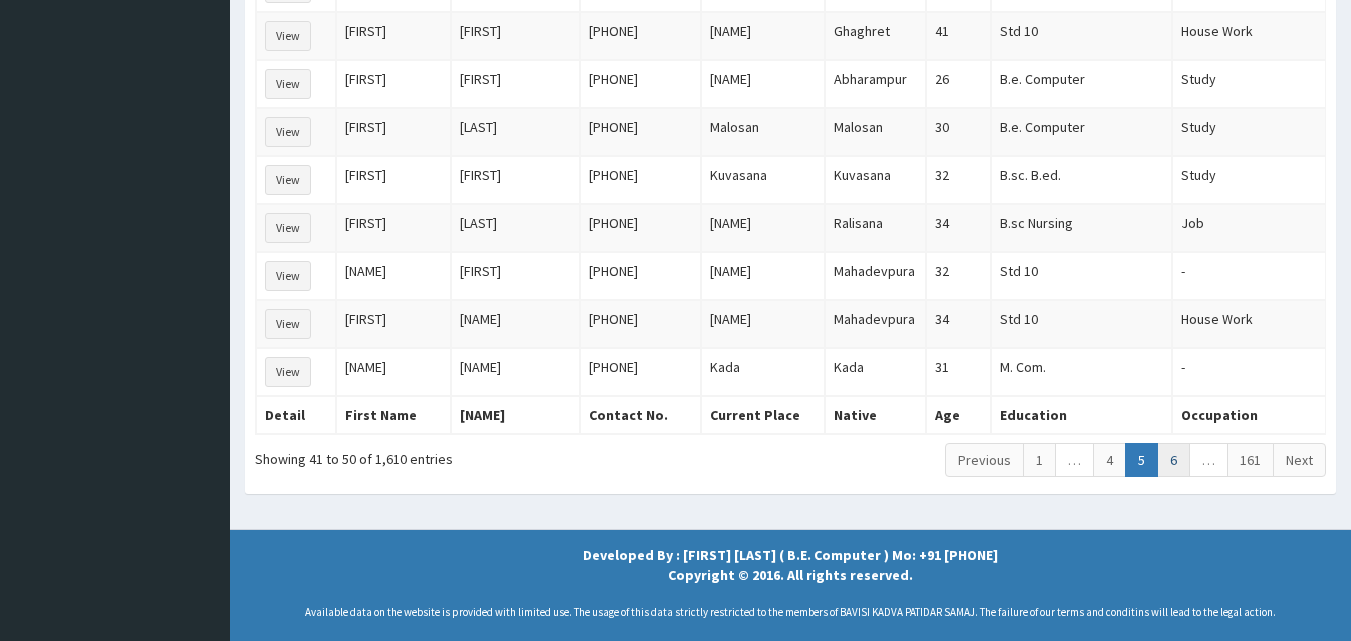 click on "6" at bounding box center [1173, 460] 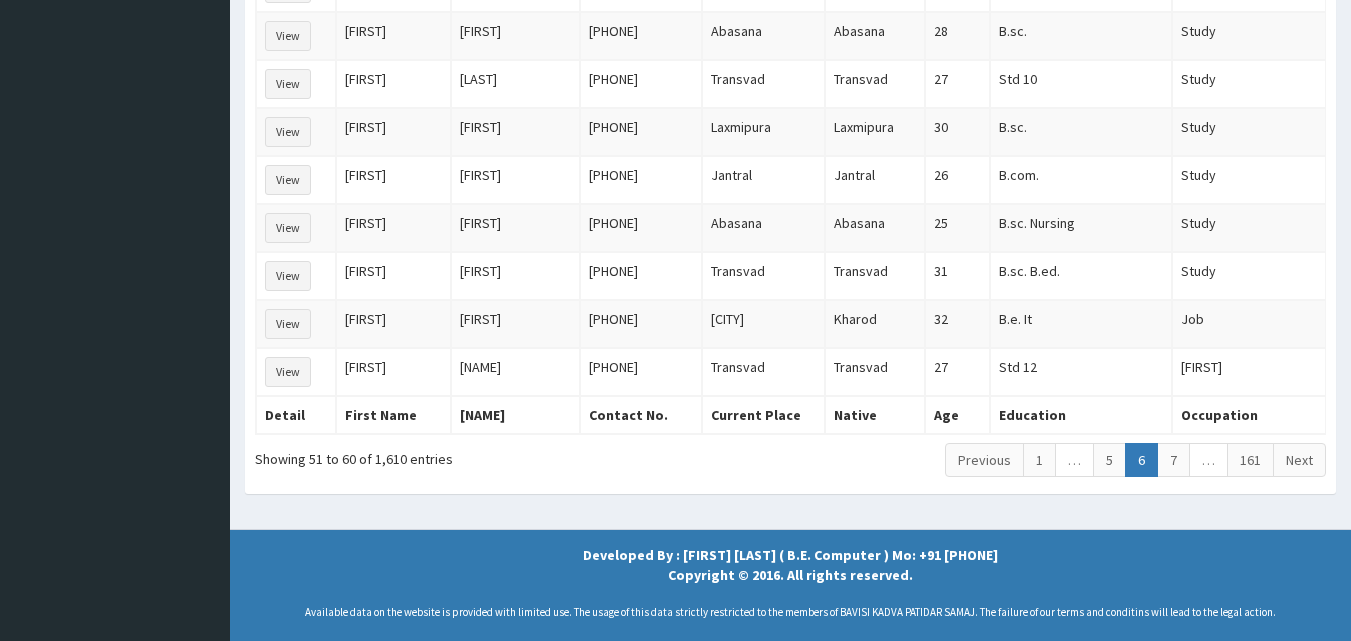 click on "7" at bounding box center (1173, 460) 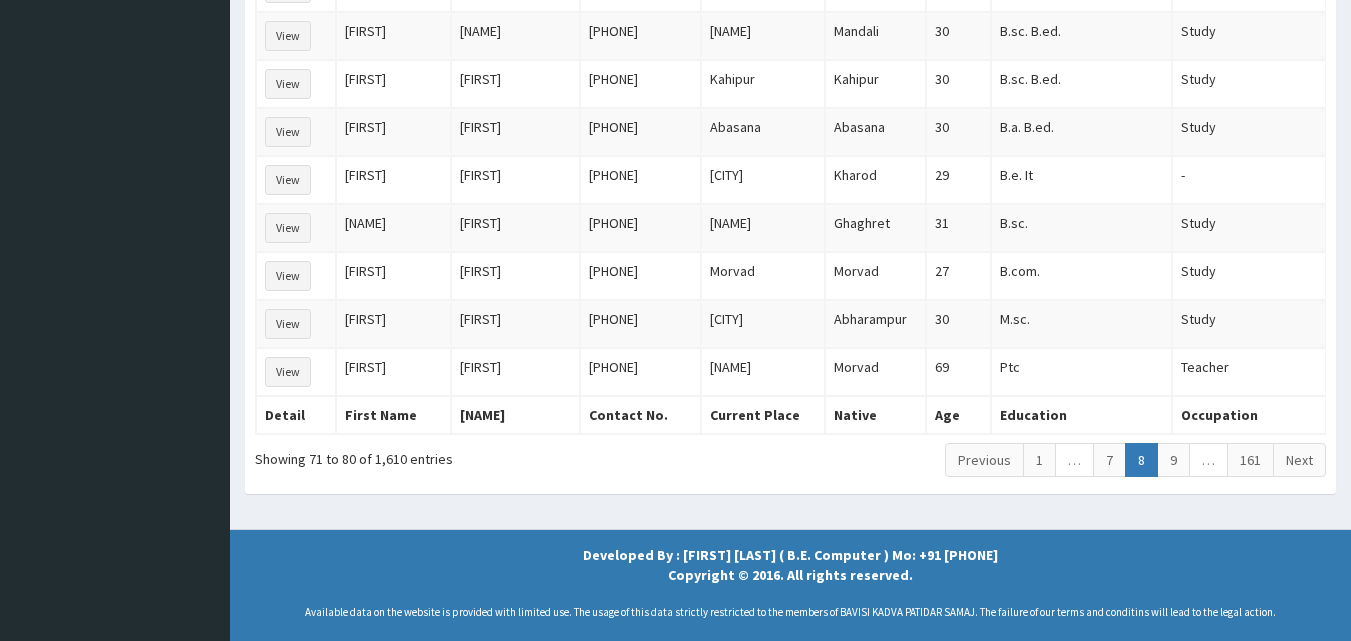 click on "9" at bounding box center (1173, 460) 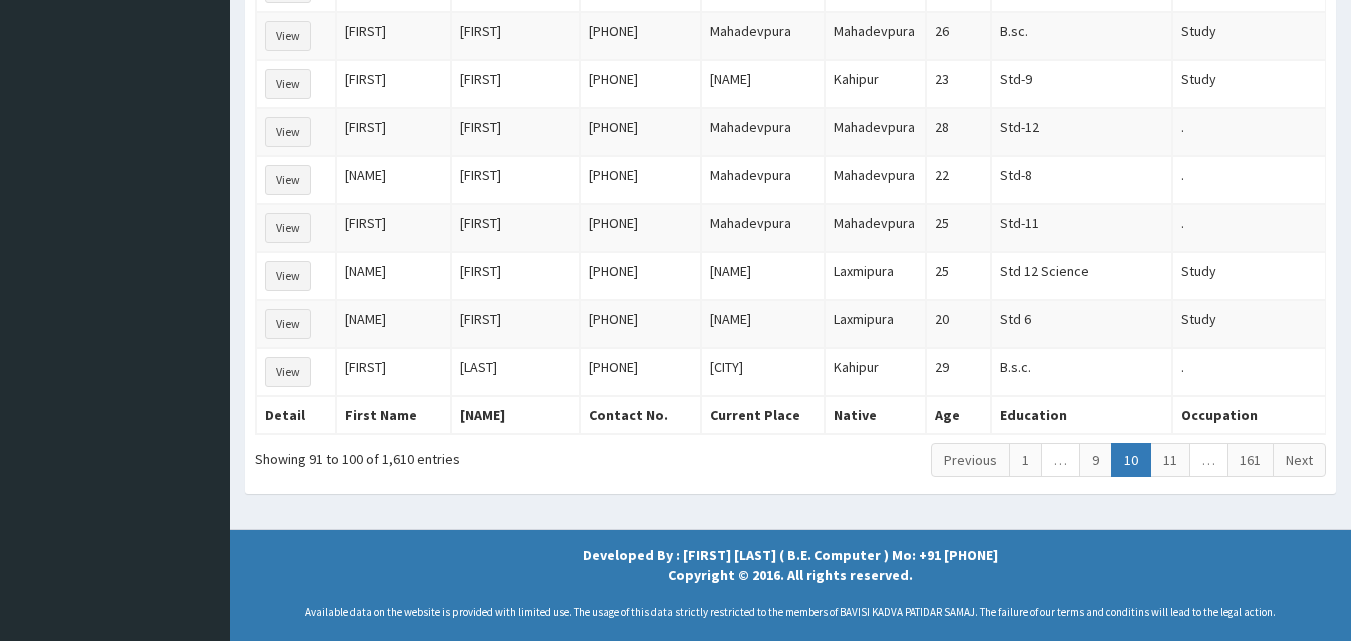click on "11" at bounding box center [1170, 460] 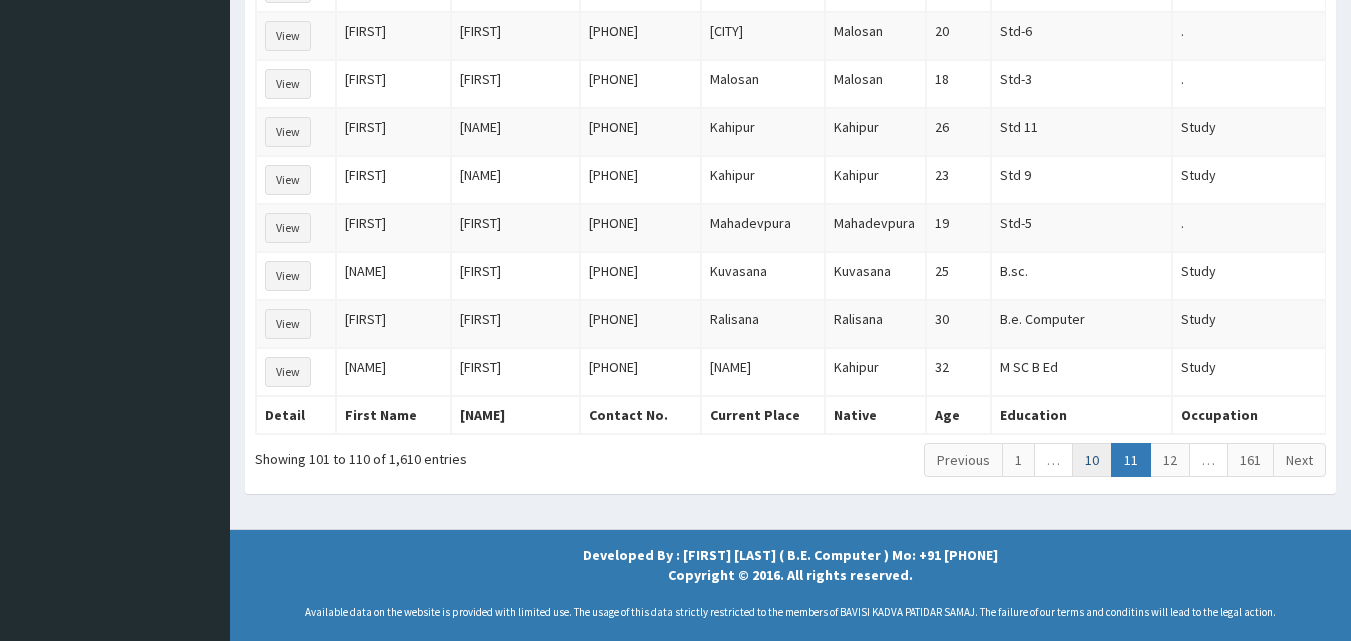 click on "10" at bounding box center (1092, 460) 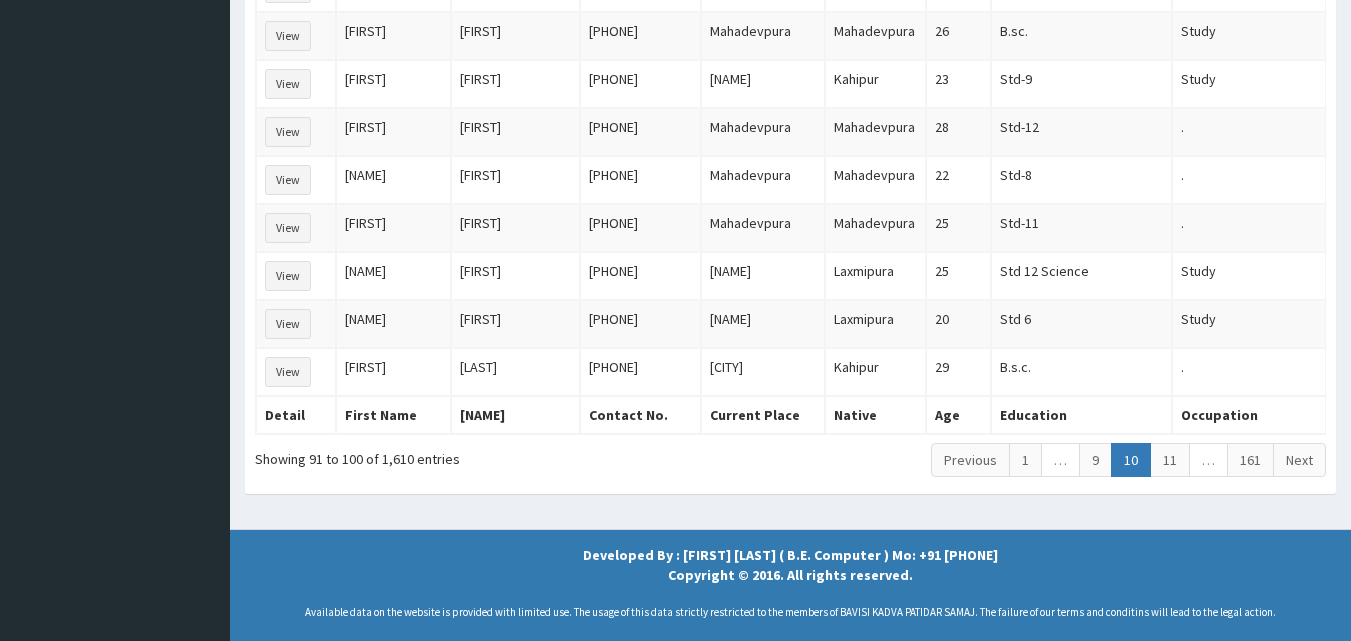 click on "9" at bounding box center [1095, 460] 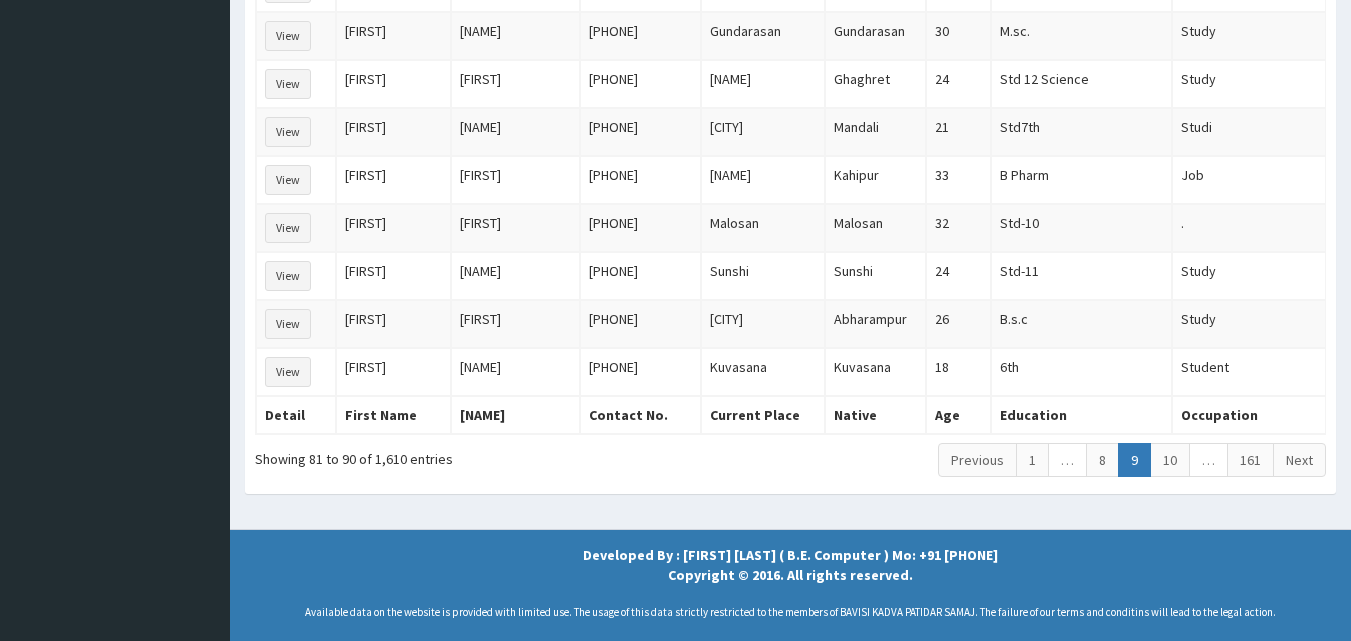 click on "8" at bounding box center [1102, 460] 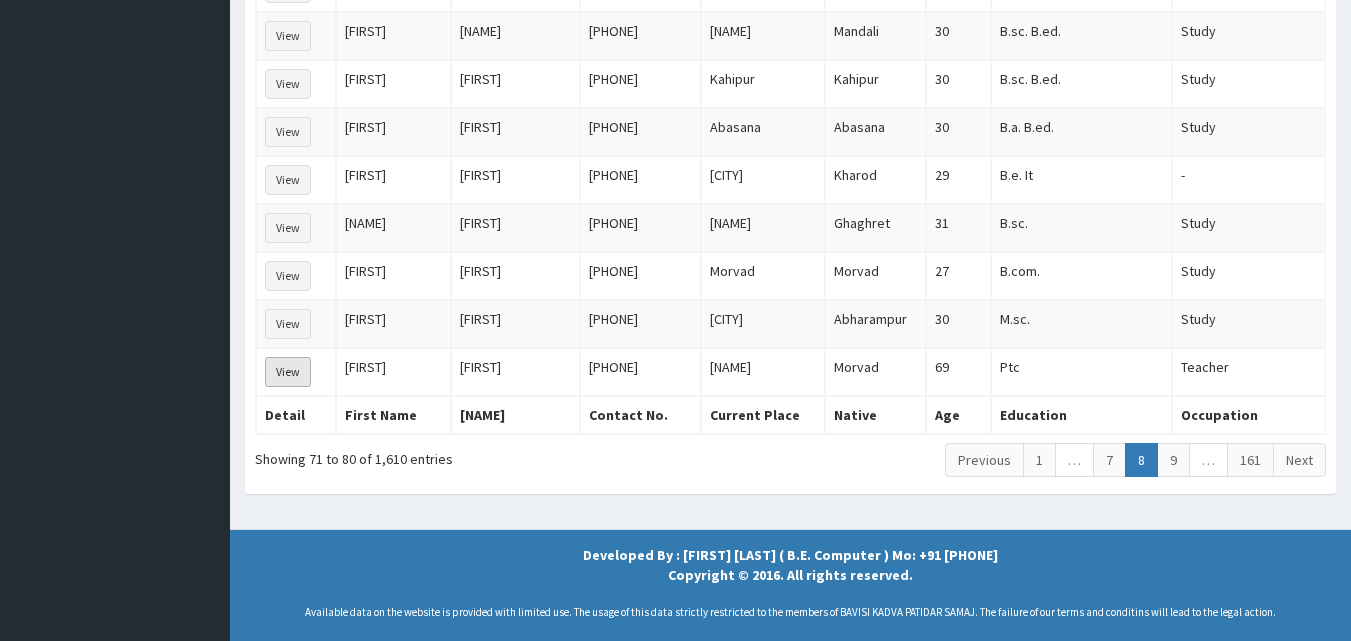 click on "View" at bounding box center [288, 372] 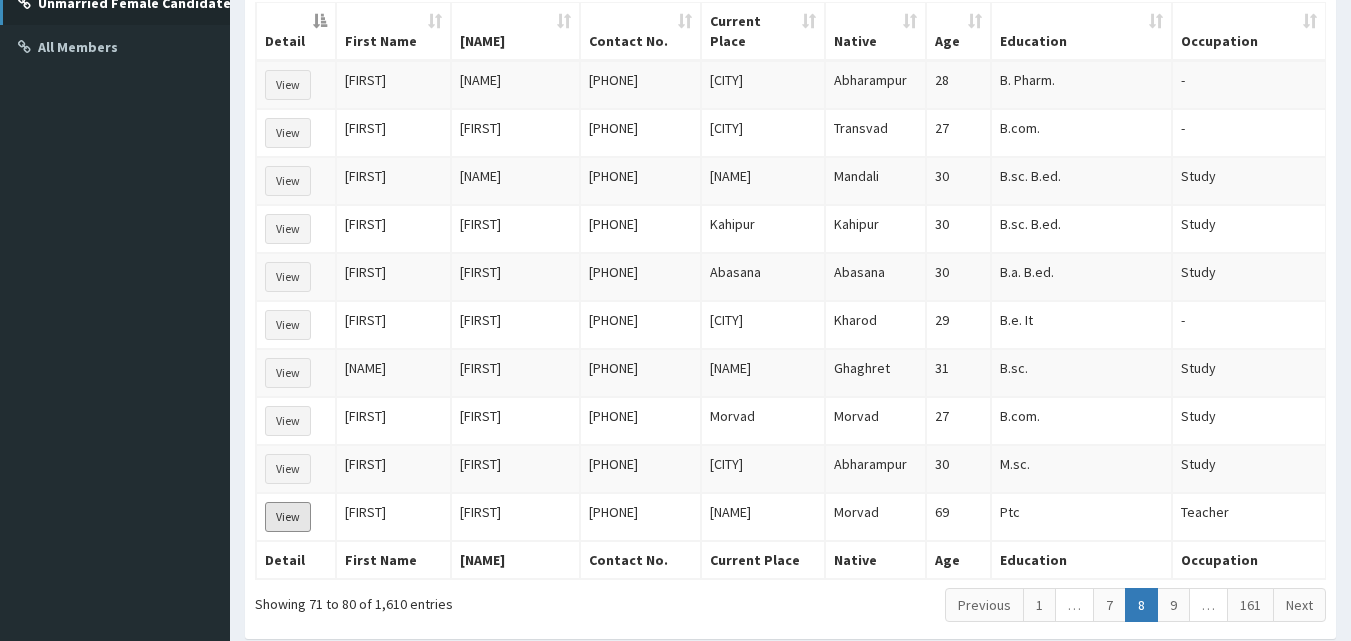 scroll, scrollTop: 383, scrollLeft: 0, axis: vertical 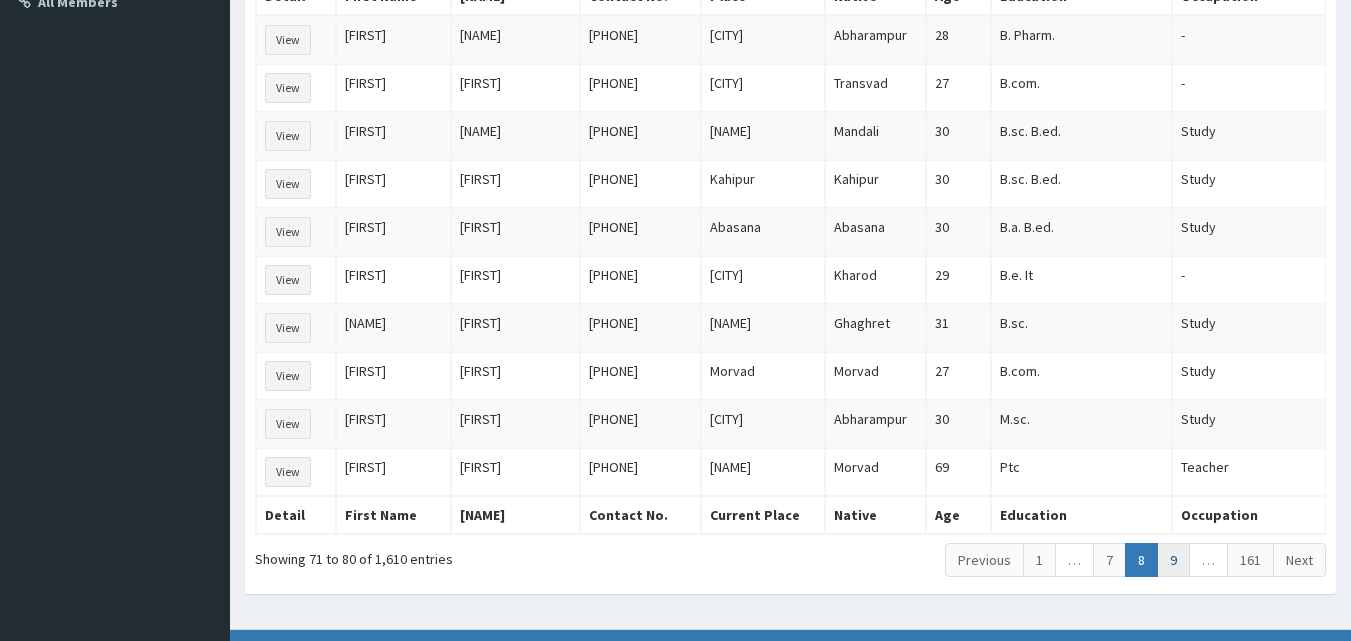 click on "9" at bounding box center (1173, 560) 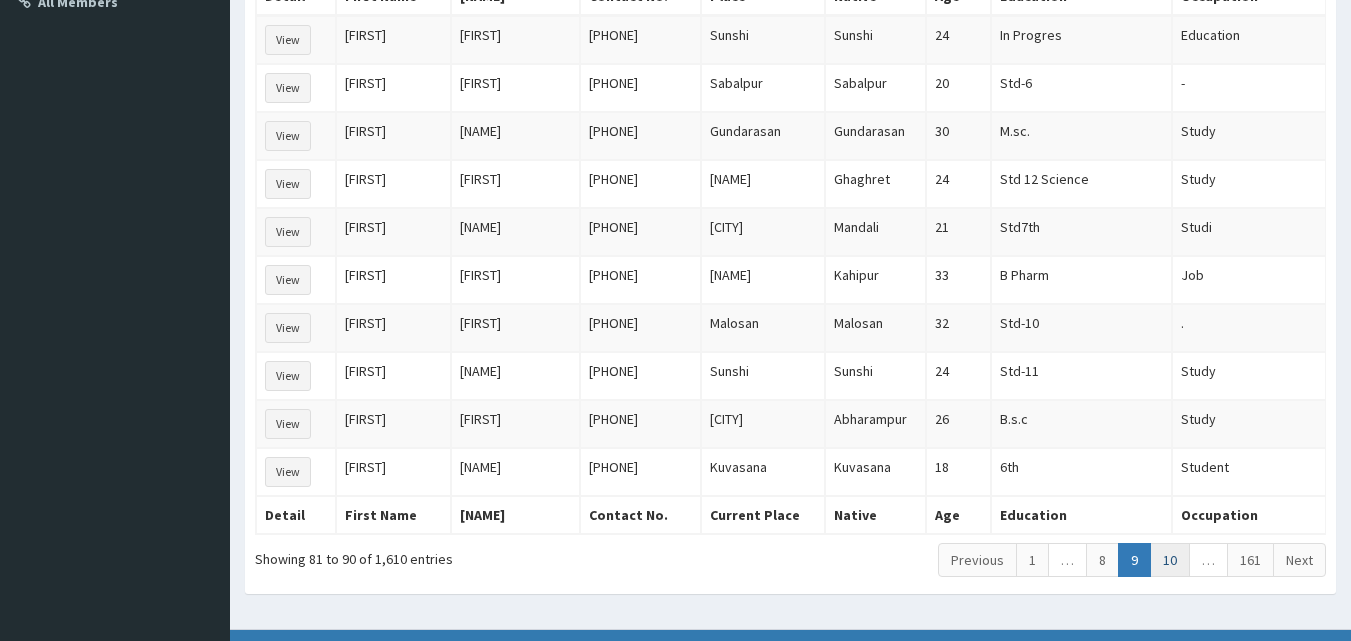 scroll, scrollTop: 283, scrollLeft: 0, axis: vertical 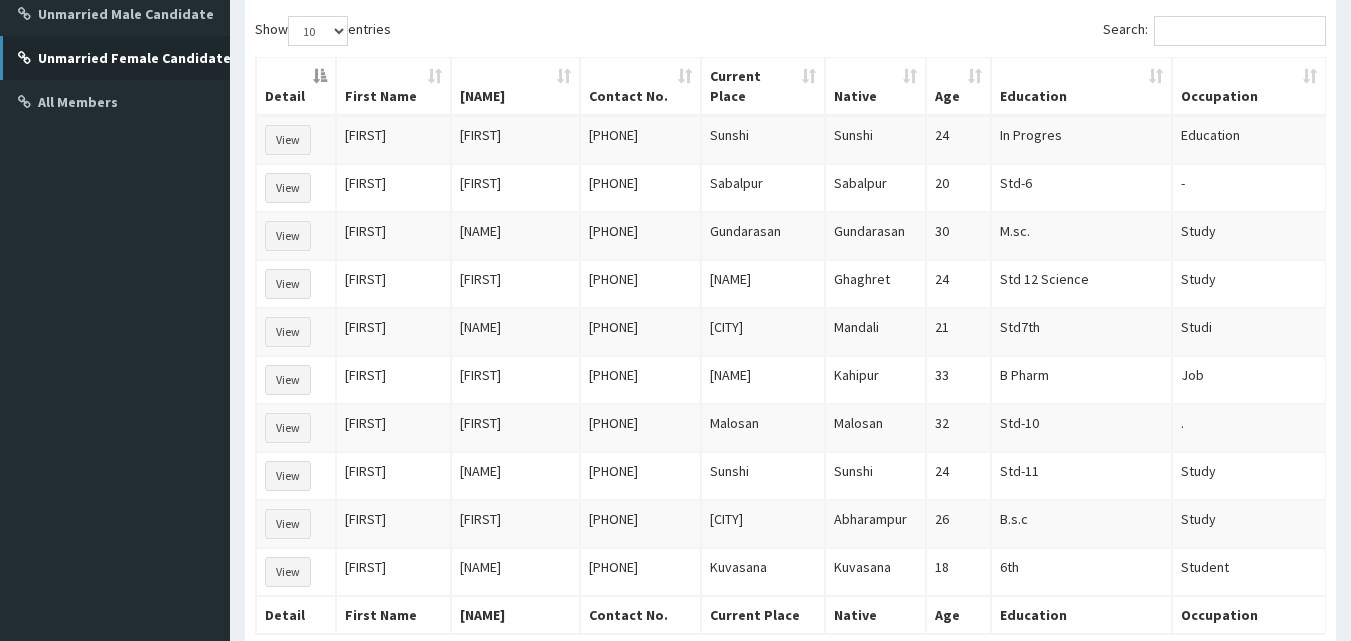 click on "10" at bounding box center (1170, 660) 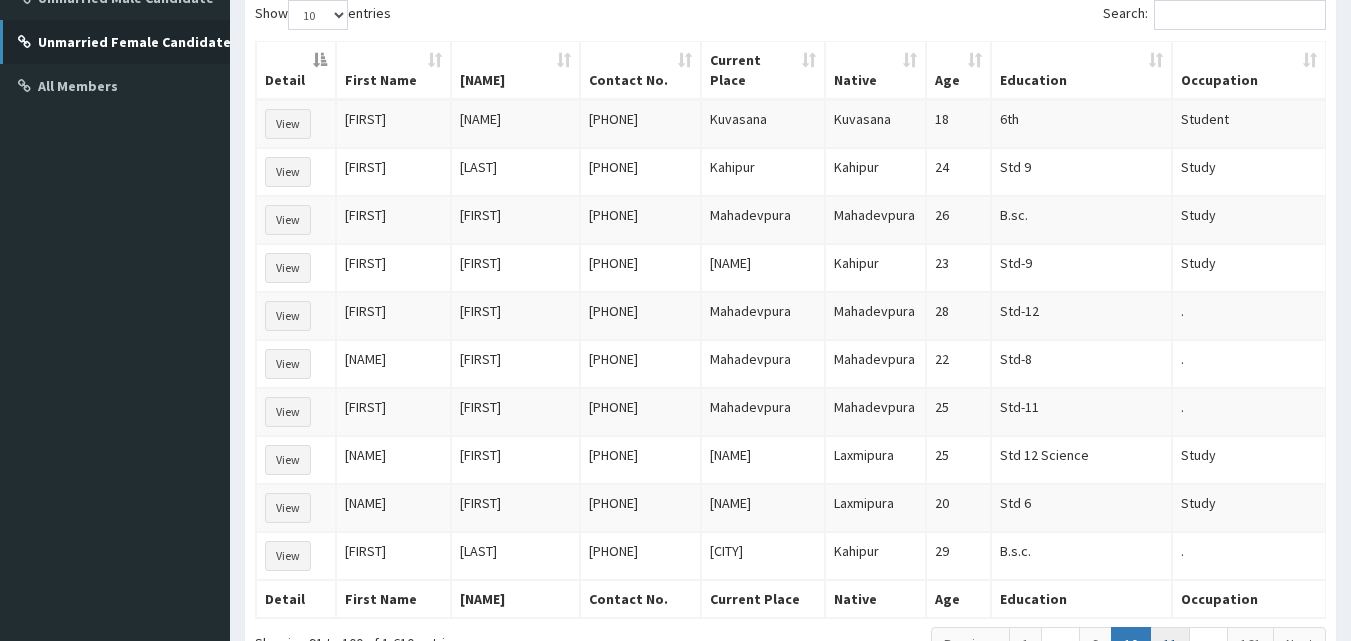 scroll, scrollTop: 399, scrollLeft: 0, axis: vertical 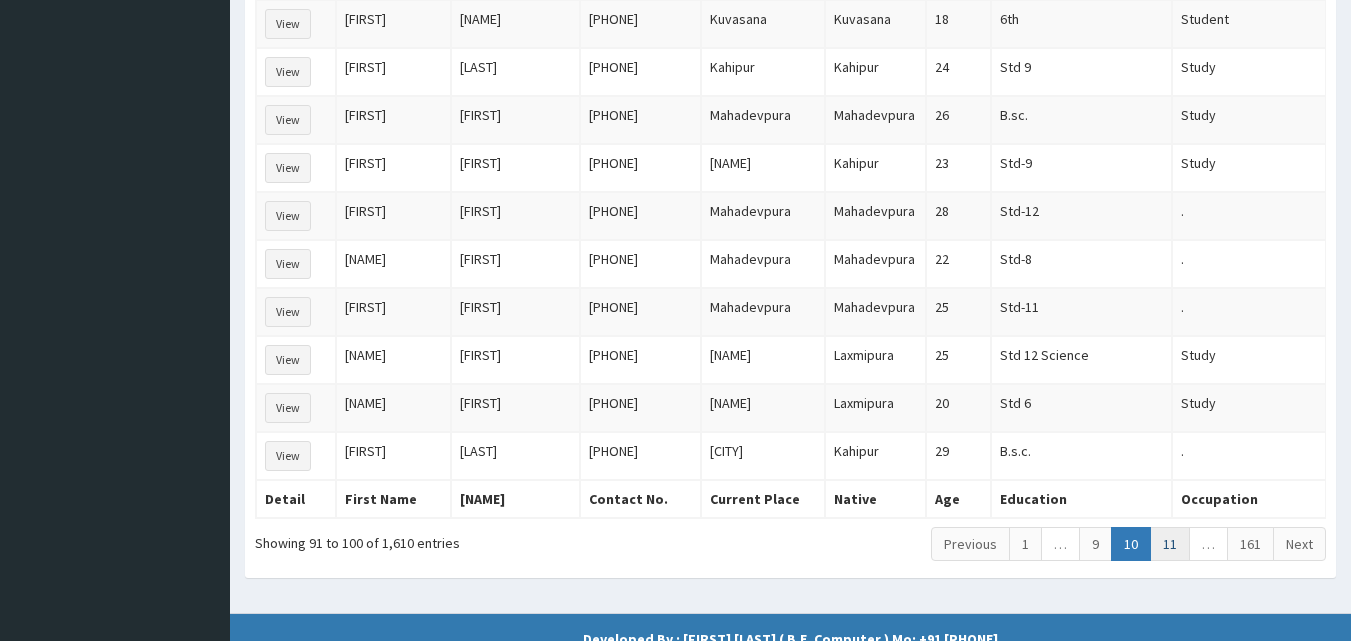 click on "11" at bounding box center [1170, 544] 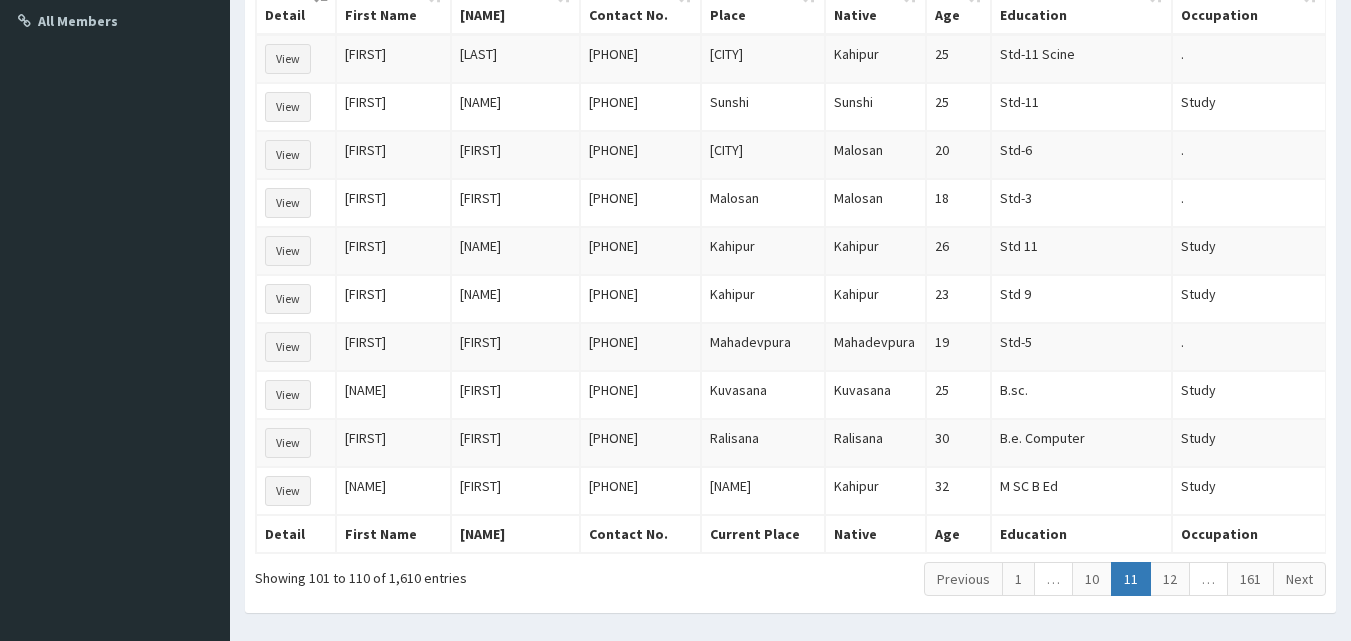 scroll, scrollTop: 399, scrollLeft: 0, axis: vertical 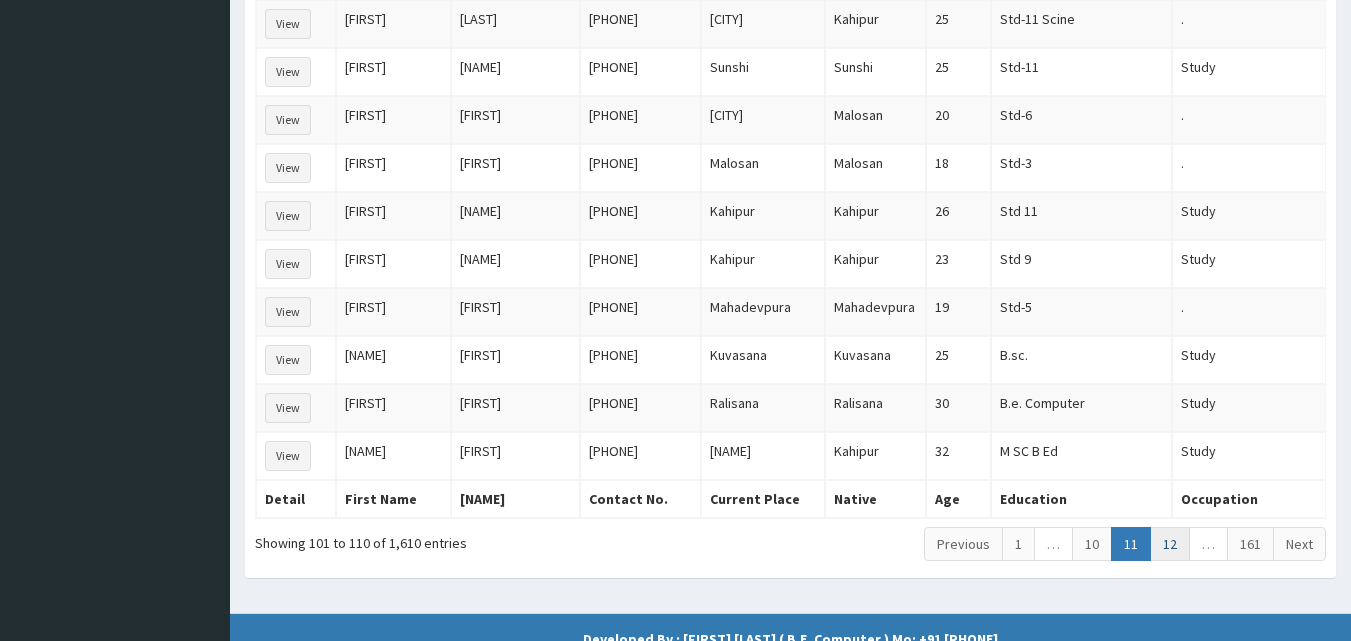 click on "12" at bounding box center [1170, 544] 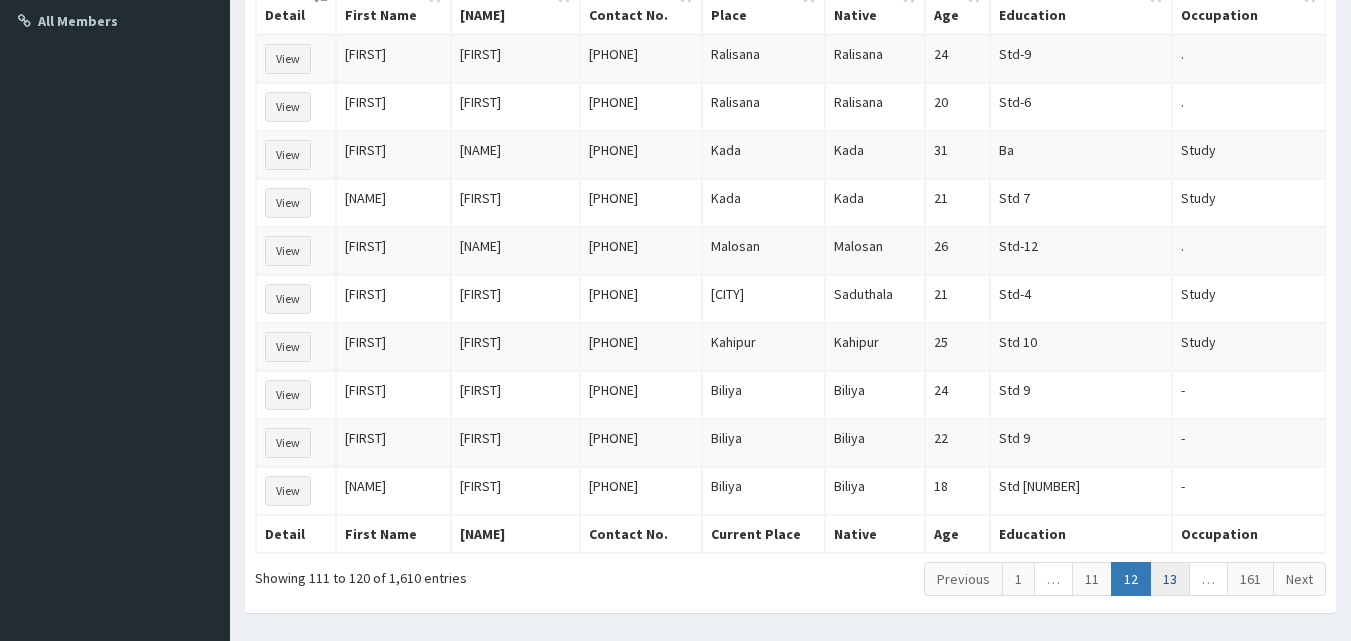 scroll, scrollTop: 399, scrollLeft: 0, axis: vertical 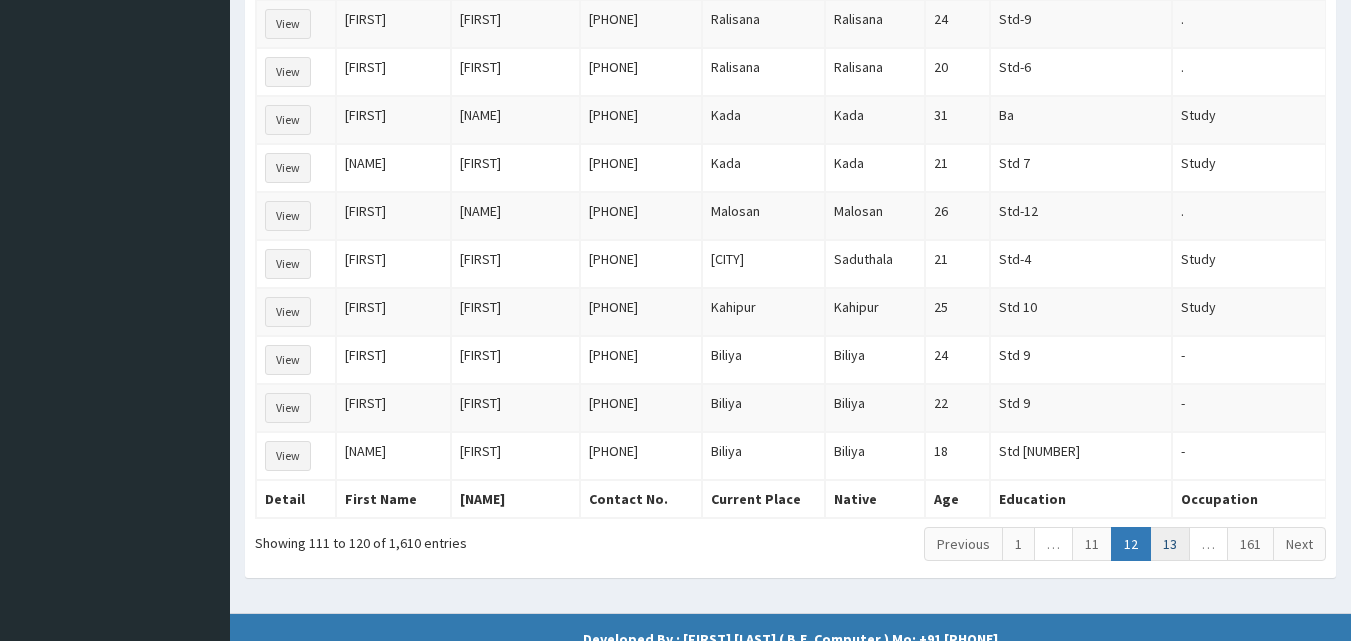 click on "13" at bounding box center (1170, 544) 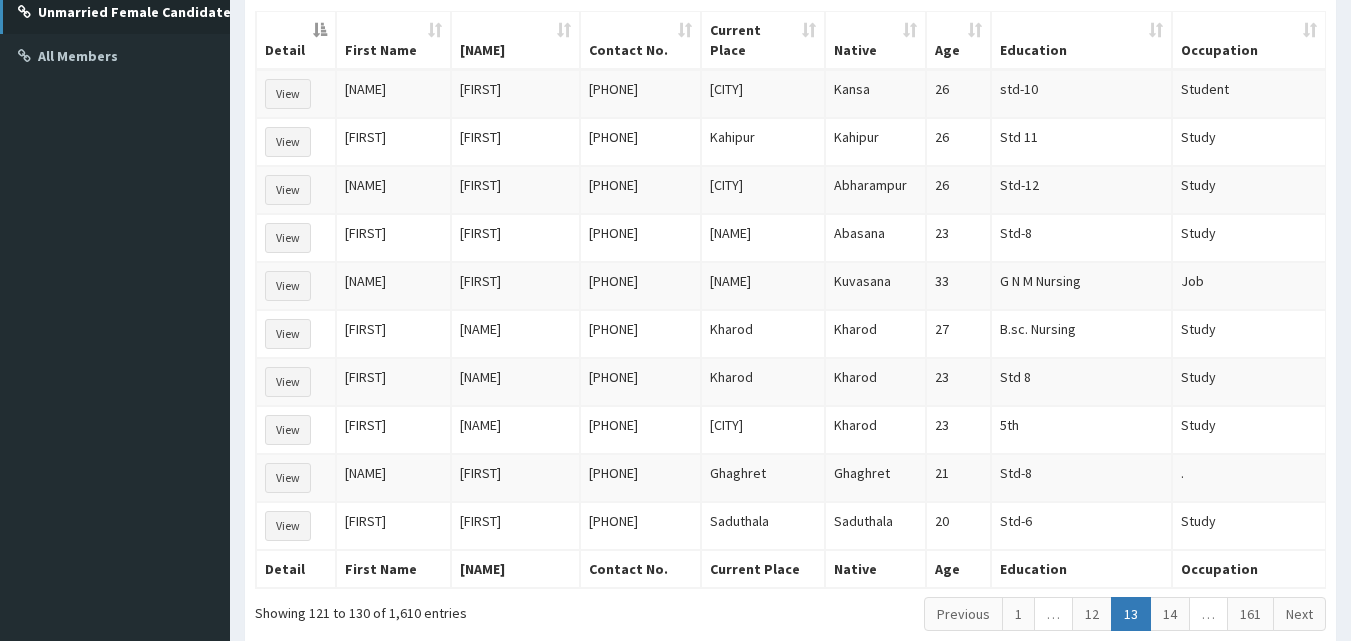 scroll, scrollTop: 399, scrollLeft: 0, axis: vertical 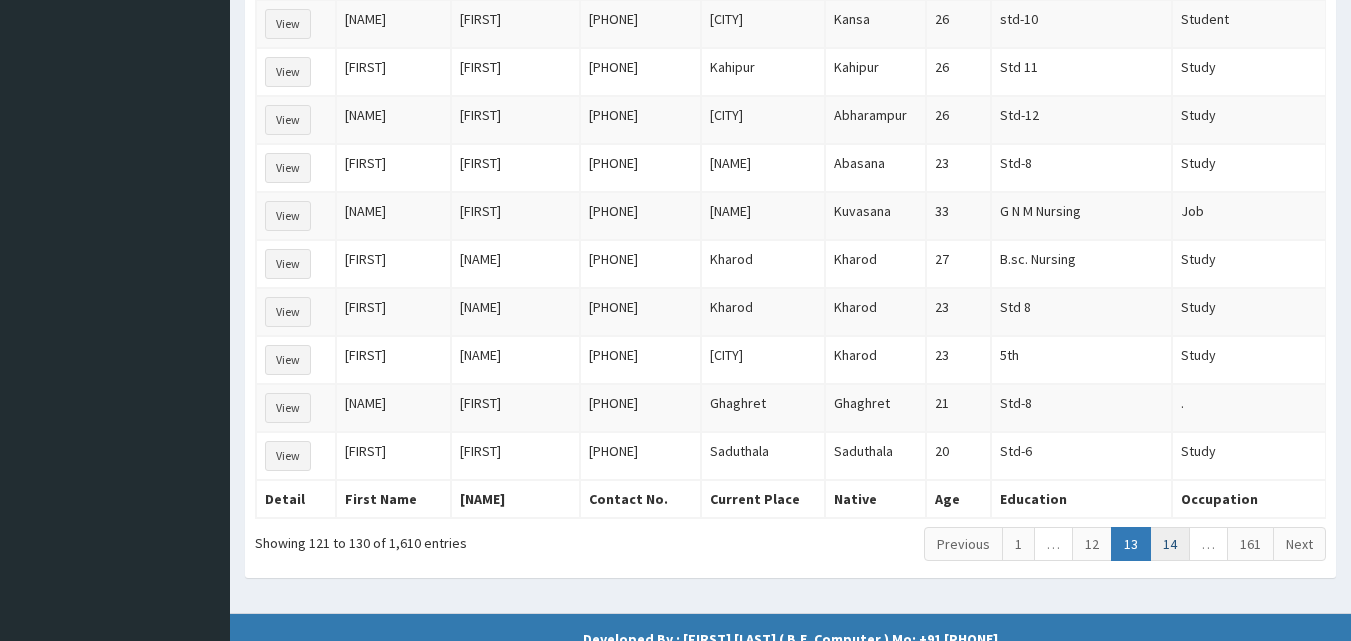 click on "14" at bounding box center (1170, 544) 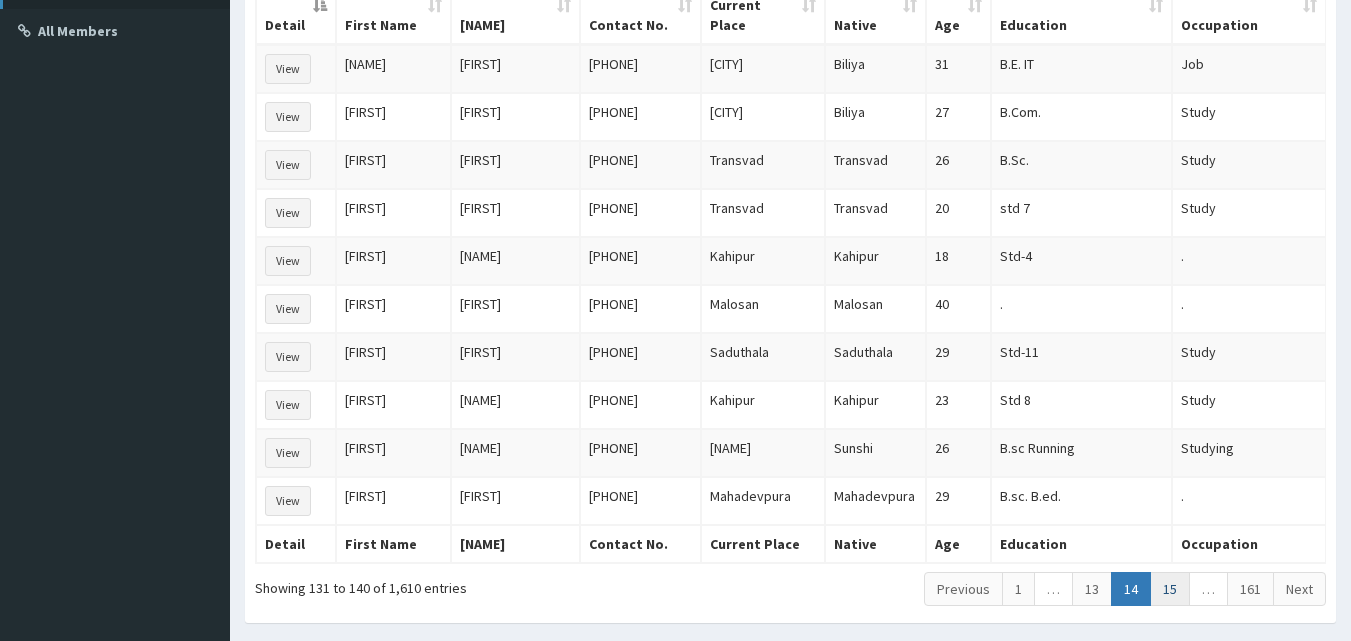 scroll, scrollTop: 399, scrollLeft: 0, axis: vertical 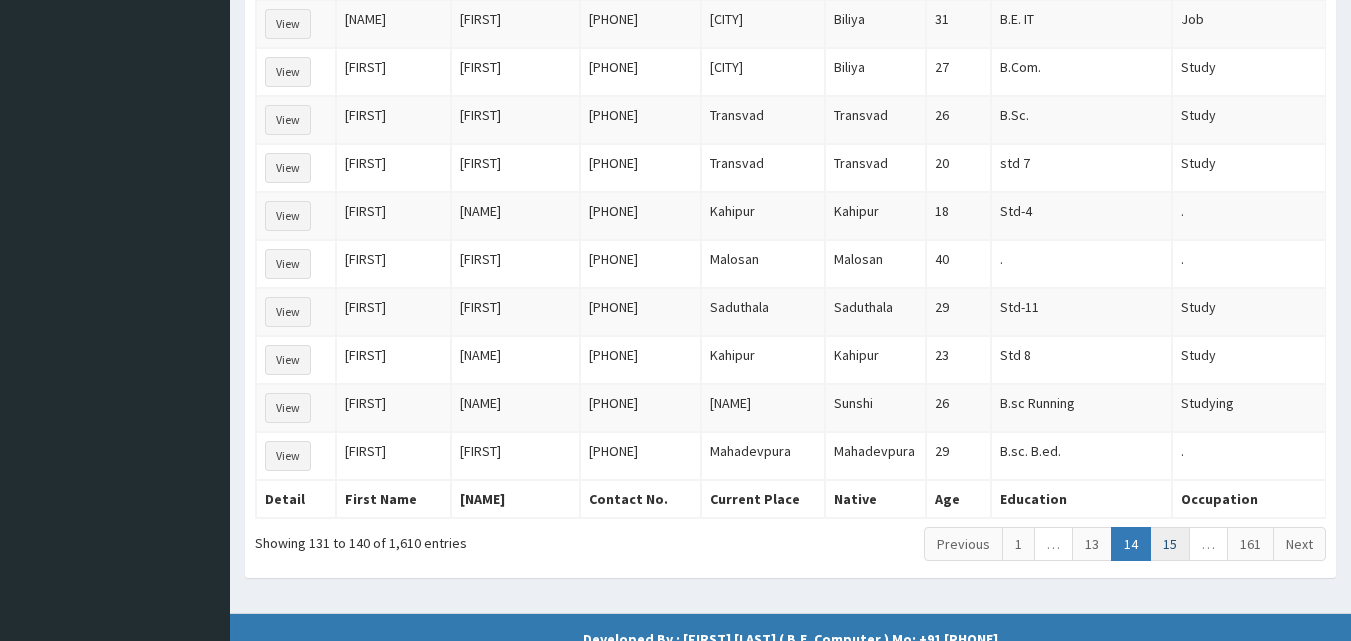 click on "15" at bounding box center [1170, 544] 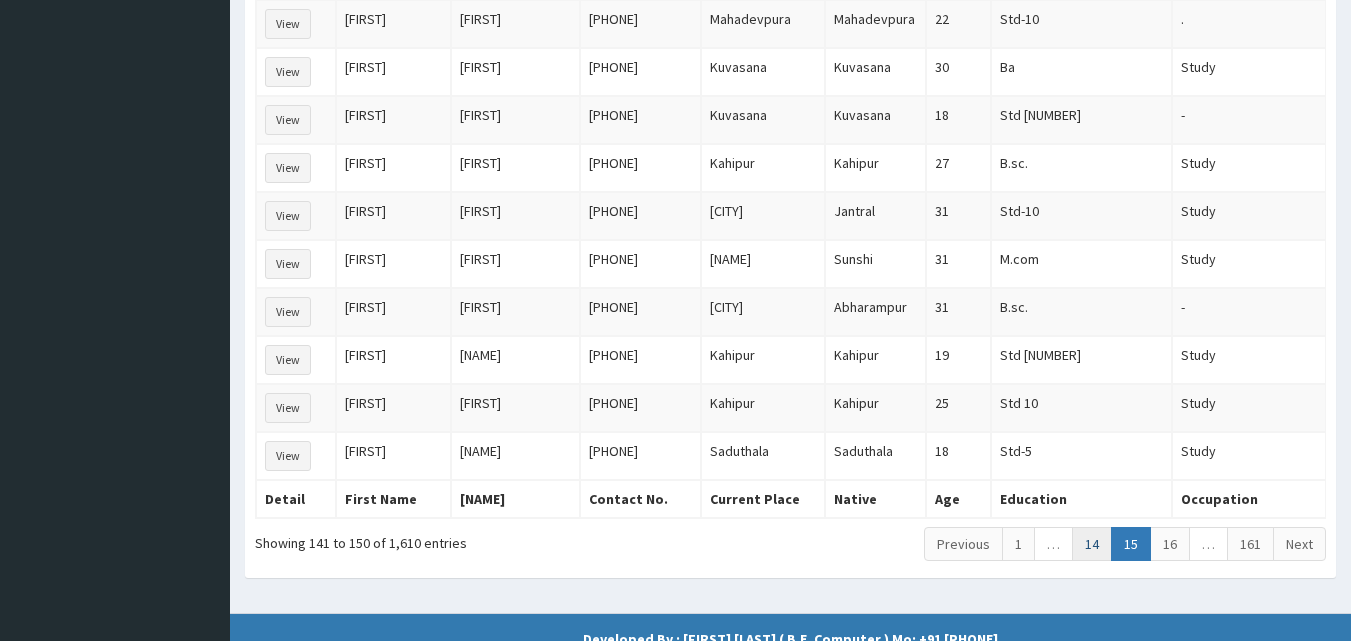 click on "14" at bounding box center [1092, 544] 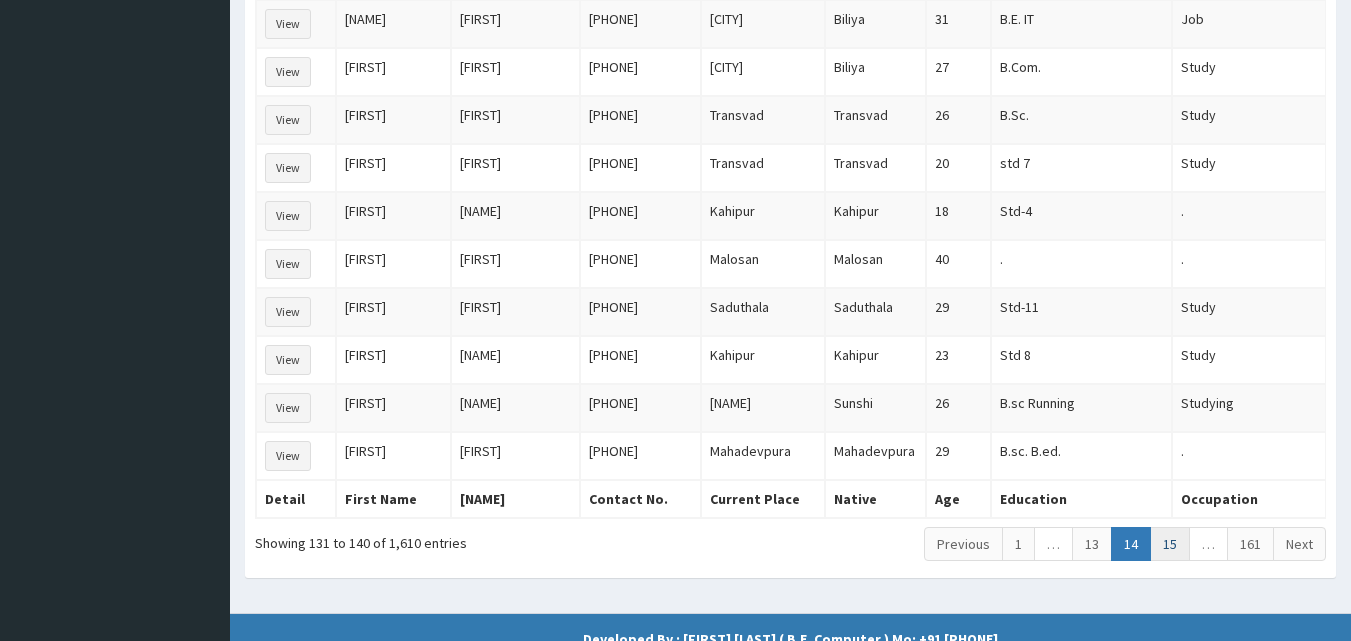 click on "15" at bounding box center (1170, 544) 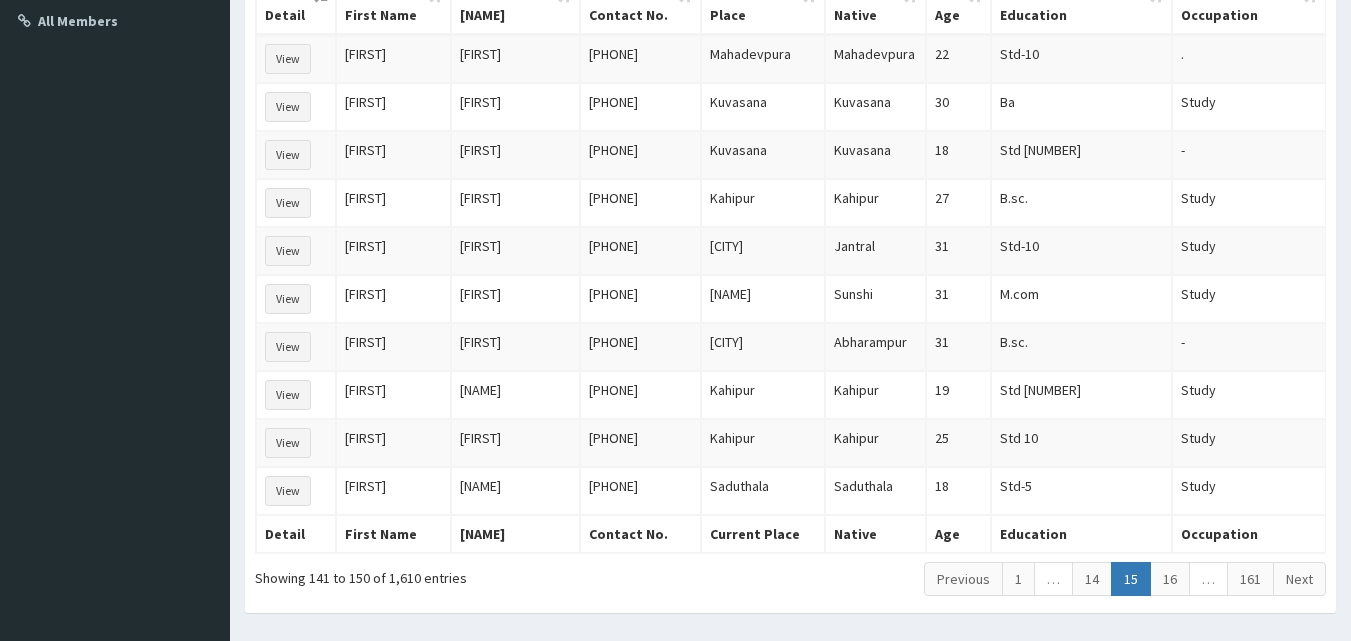 scroll, scrollTop: 399, scrollLeft: 0, axis: vertical 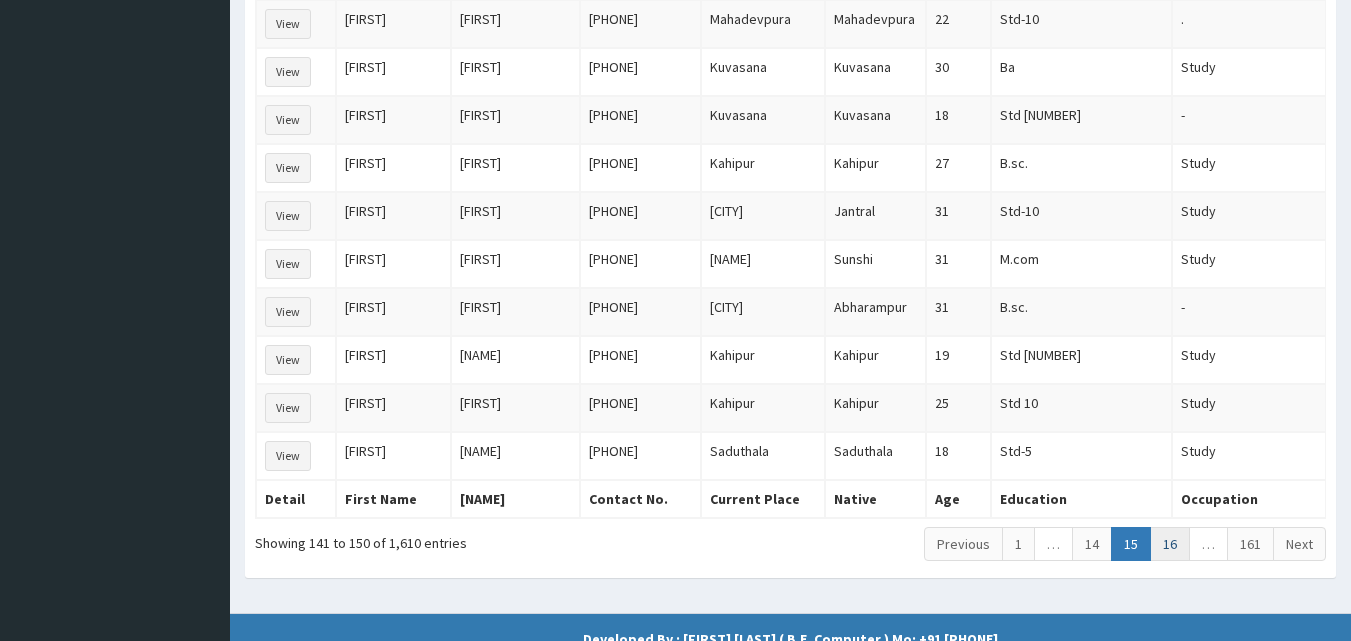click on "16" at bounding box center [1170, 544] 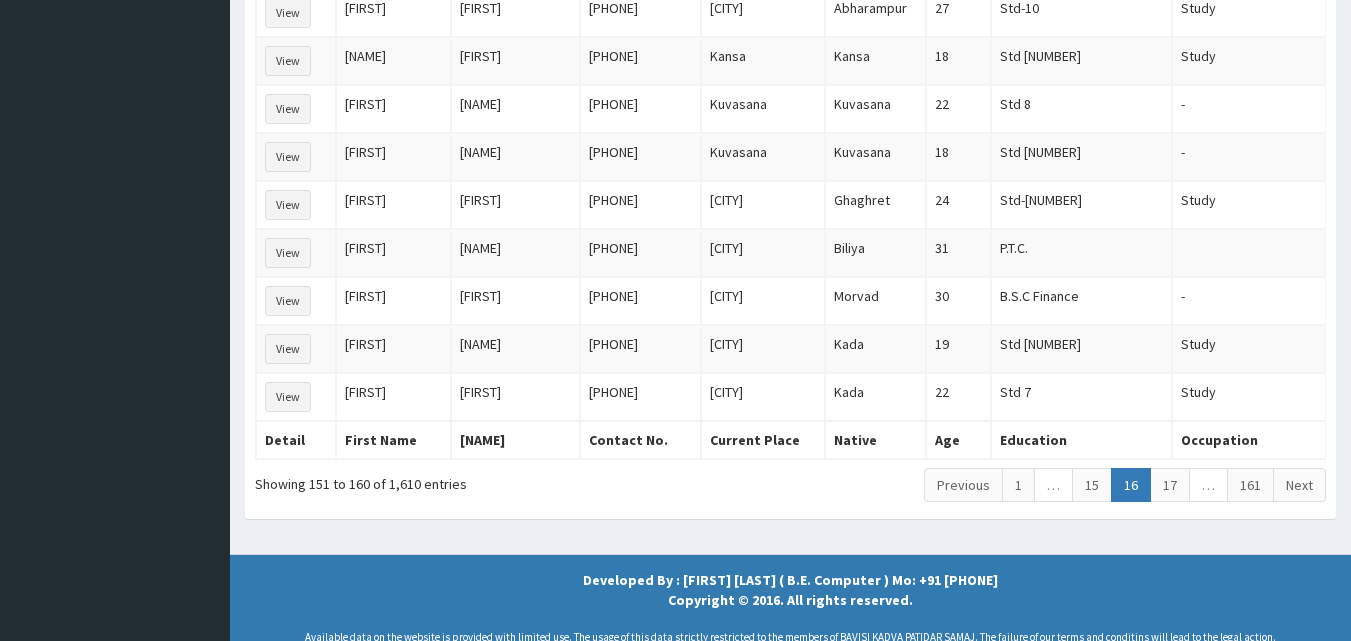 scroll, scrollTop: 483, scrollLeft: 0, axis: vertical 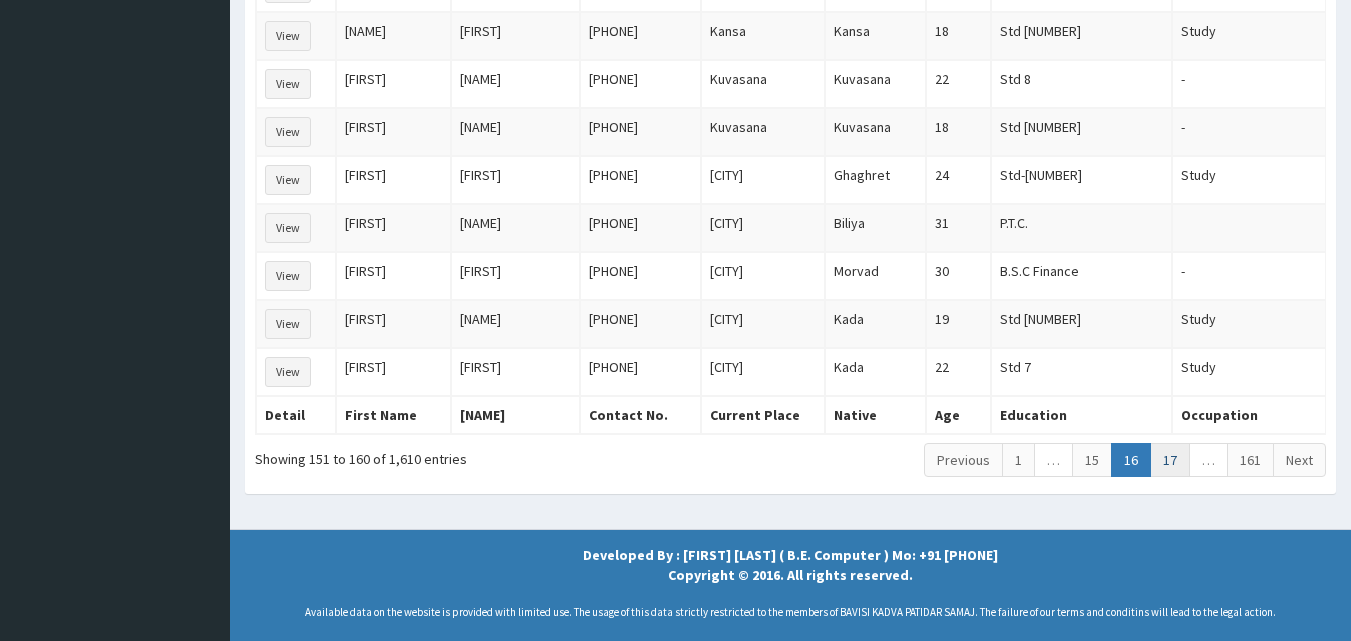 click on "17" at bounding box center [1170, 460] 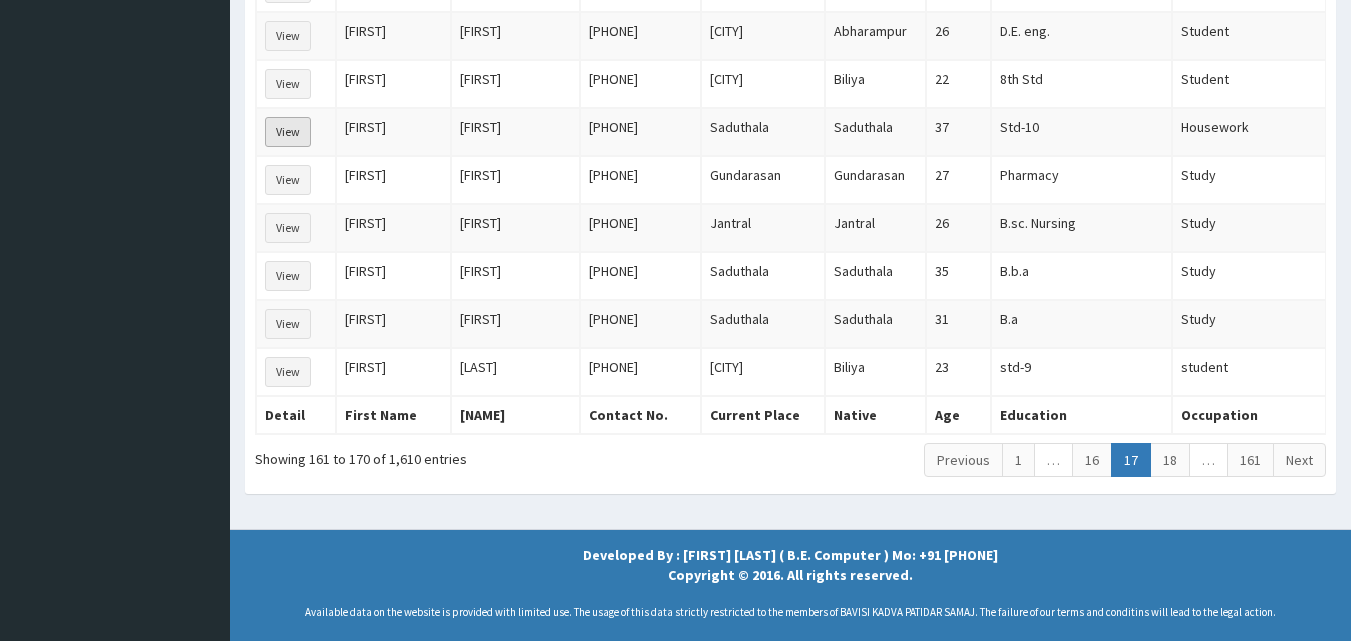 click on "View" at bounding box center [288, 132] 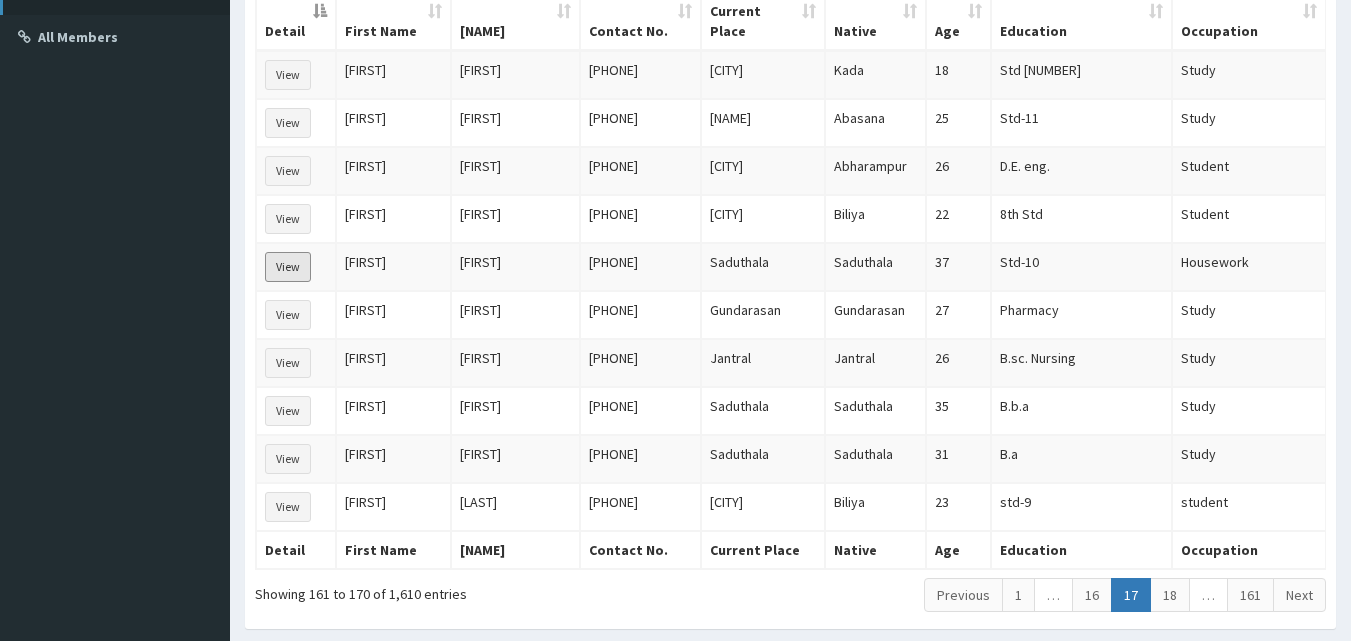 scroll, scrollTop: 383, scrollLeft: 0, axis: vertical 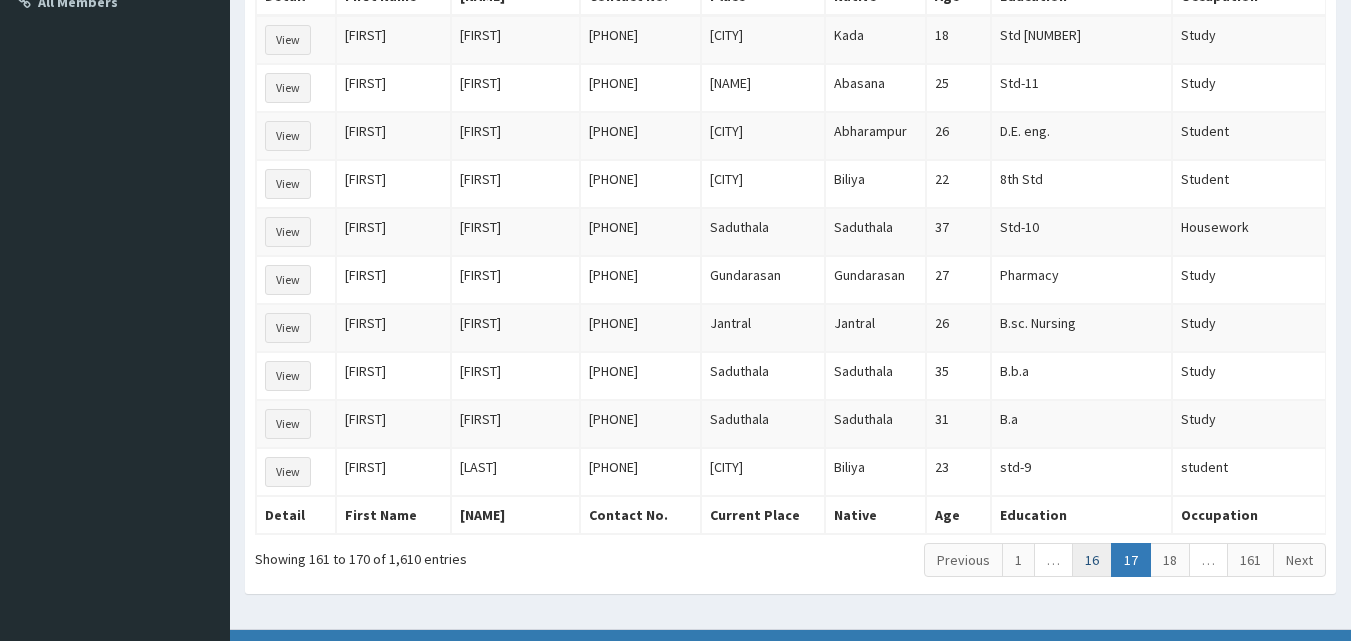 click on "16" at bounding box center [1092, 560] 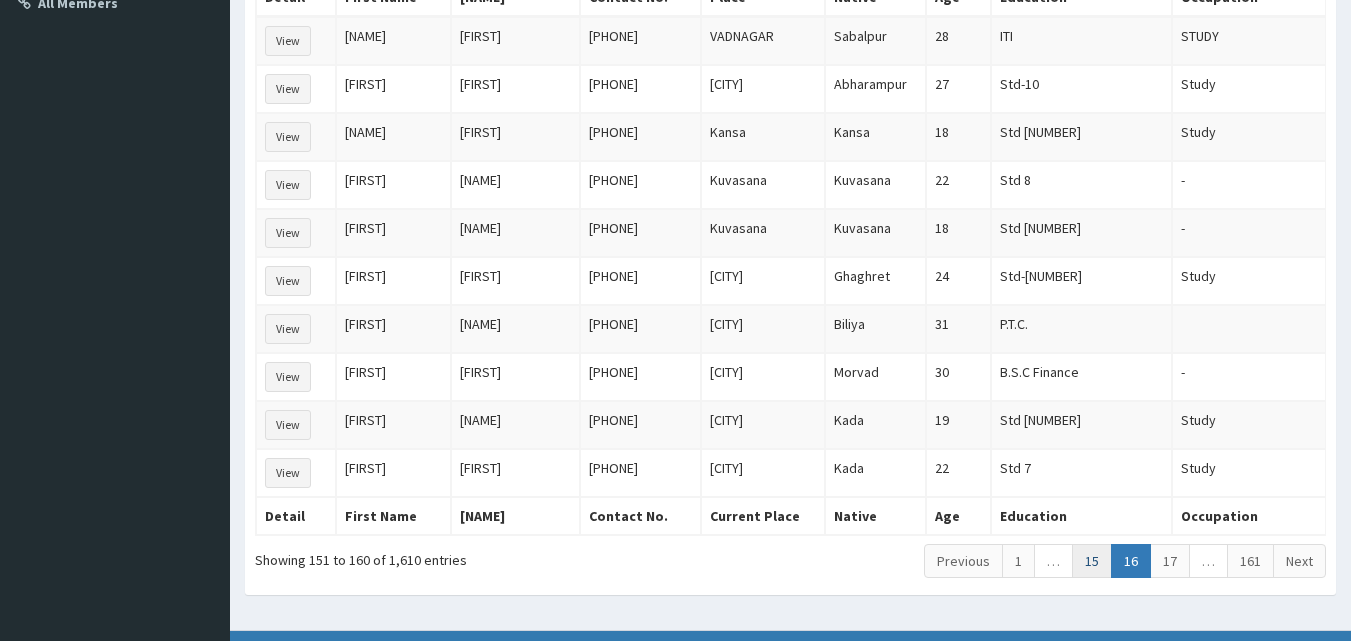 scroll, scrollTop: 383, scrollLeft: 0, axis: vertical 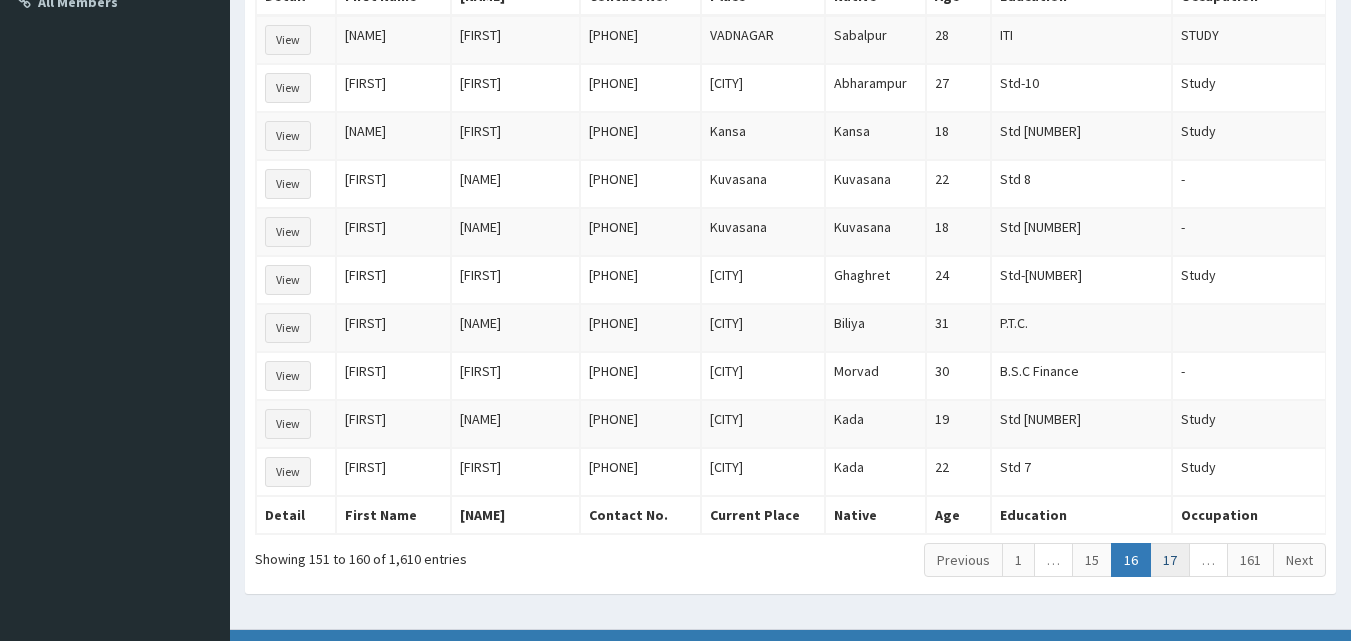 click on "17" at bounding box center (1170, 560) 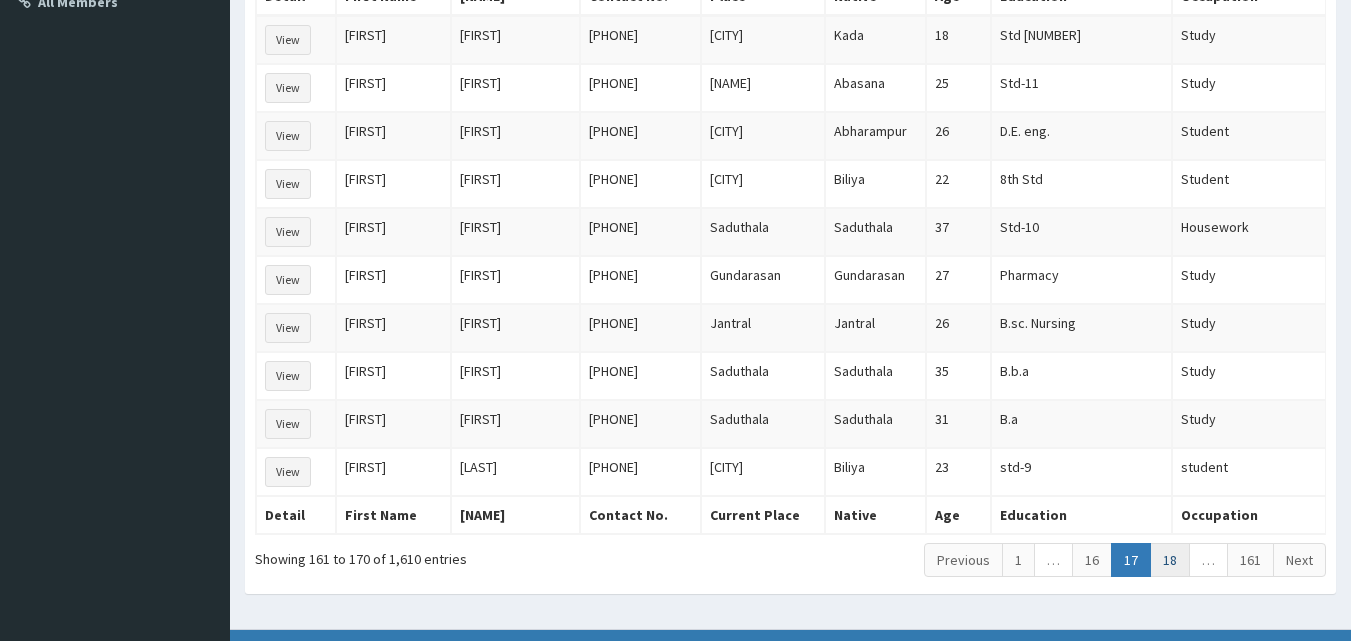 click on "18" at bounding box center [1170, 560] 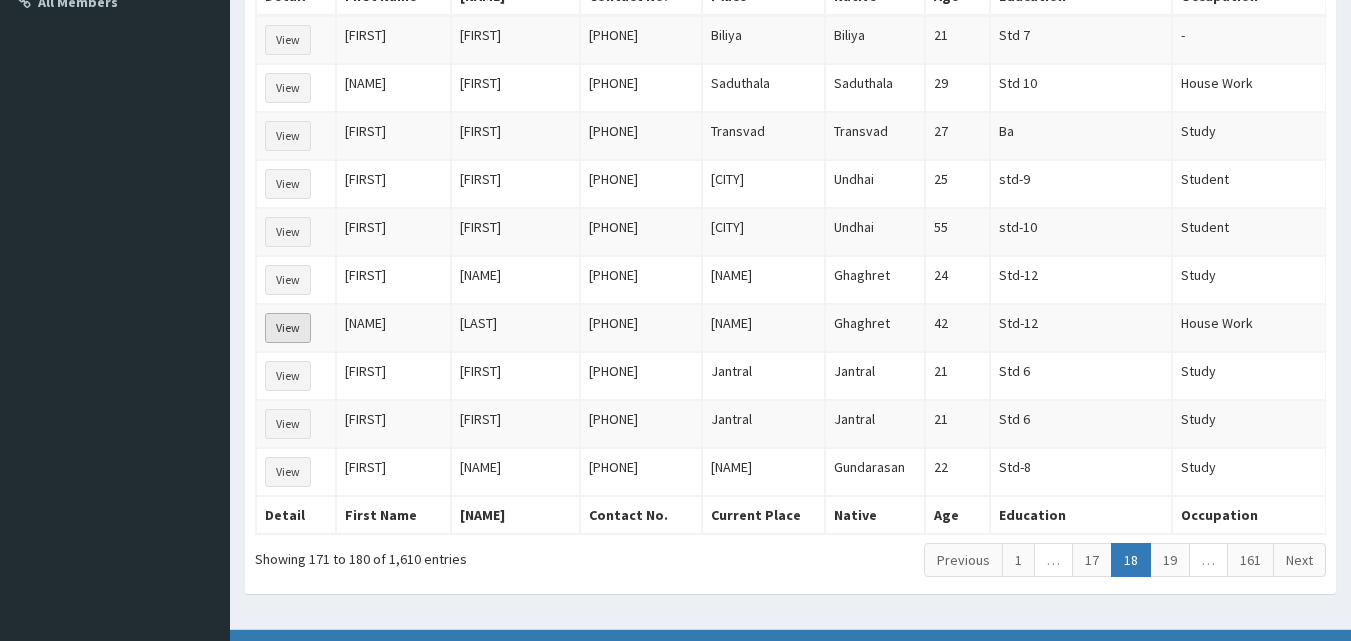 click on "View" at bounding box center (288, 328) 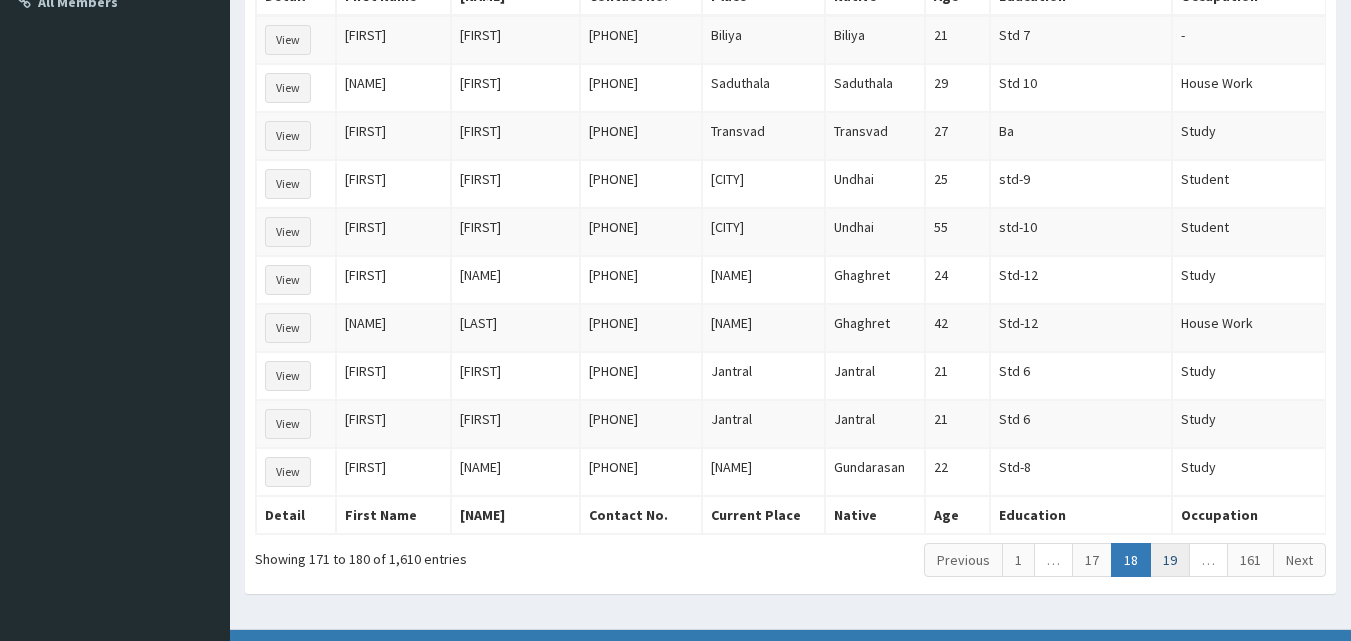 click on "19" at bounding box center (1170, 560) 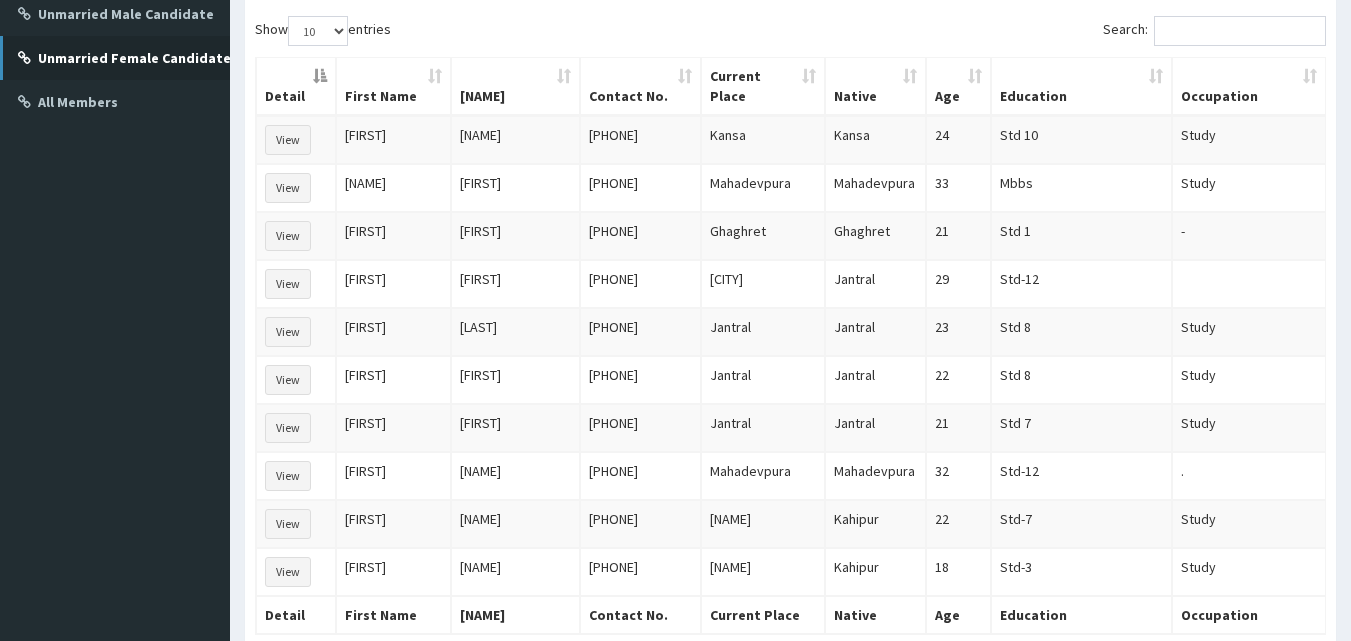 scroll, scrollTop: 383, scrollLeft: 0, axis: vertical 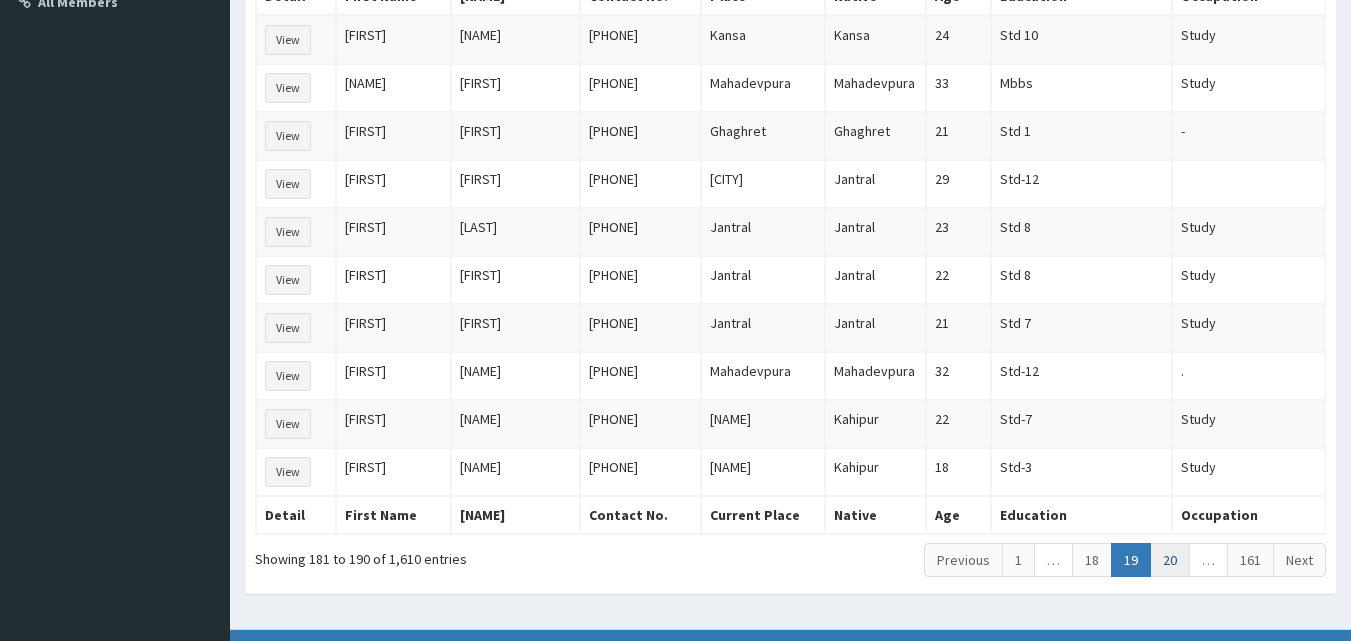 click on "20" at bounding box center (1170, 560) 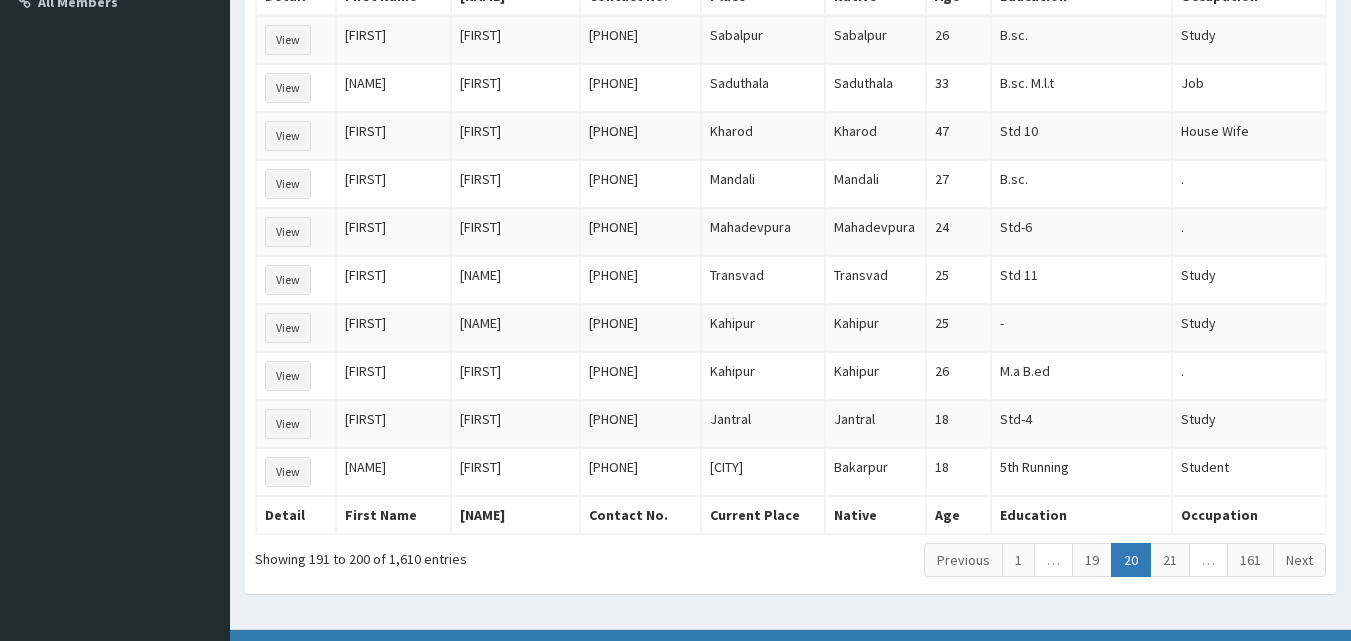 scroll, scrollTop: 283, scrollLeft: 0, axis: vertical 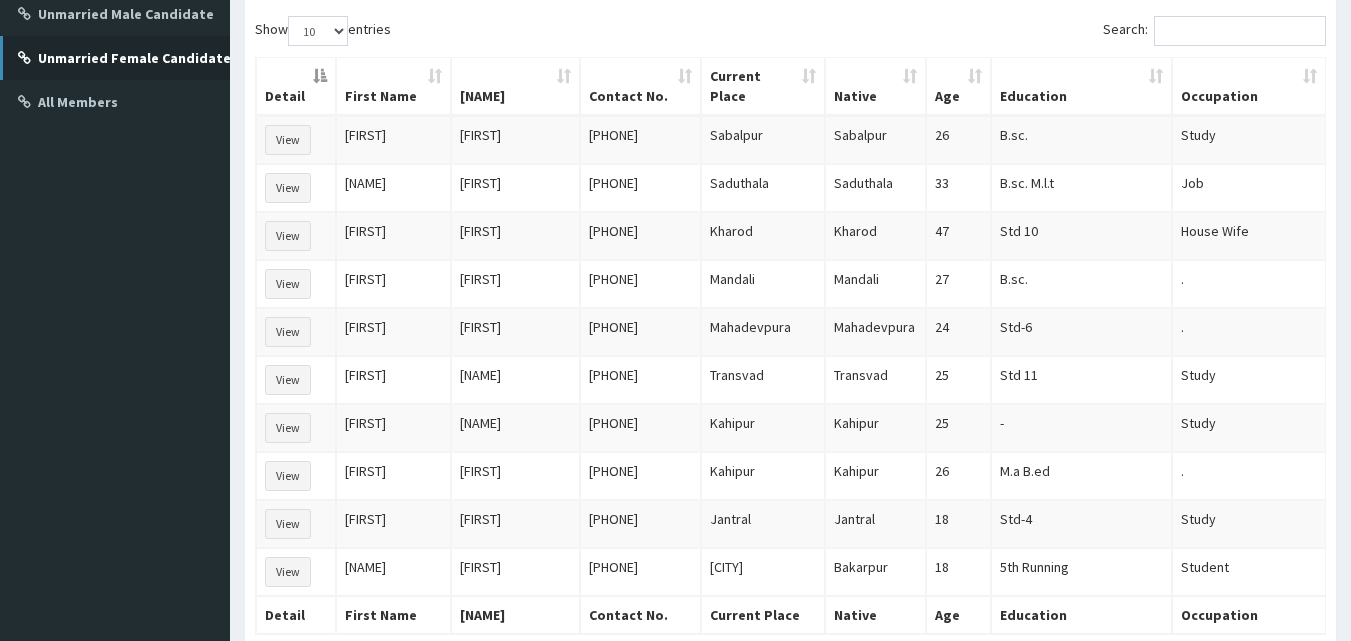 click on "[FIRST]" at bounding box center [393, 236] 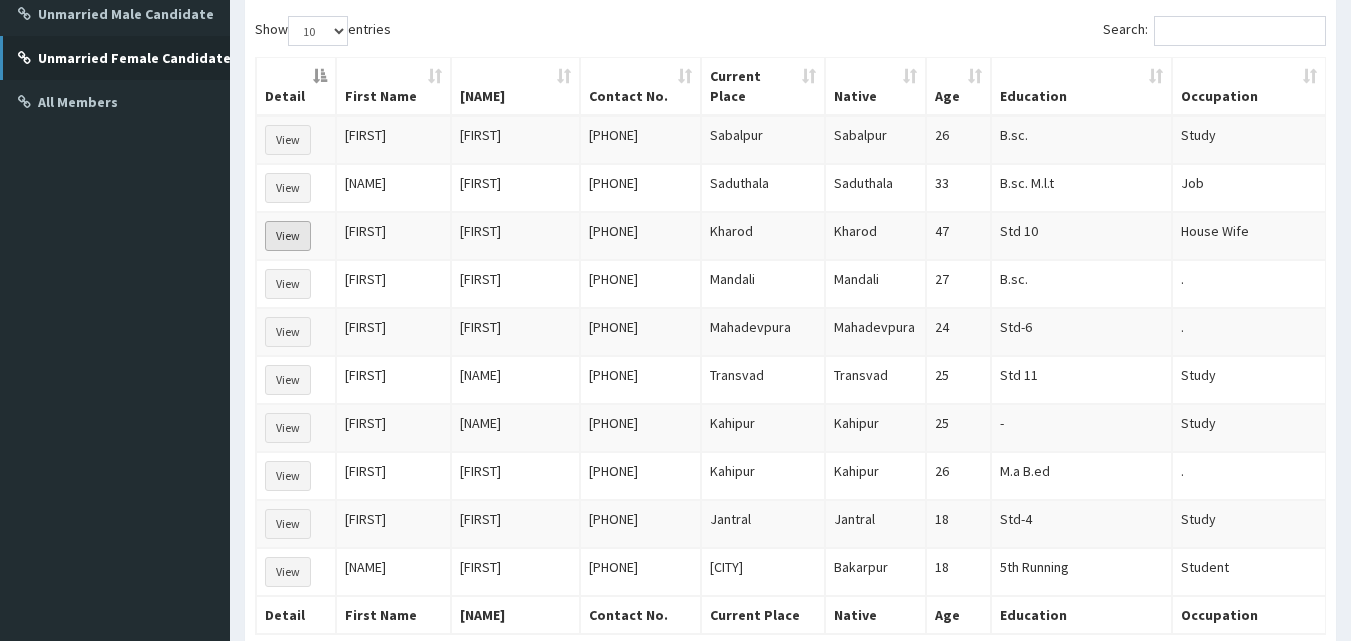 click on "View" at bounding box center [288, 236] 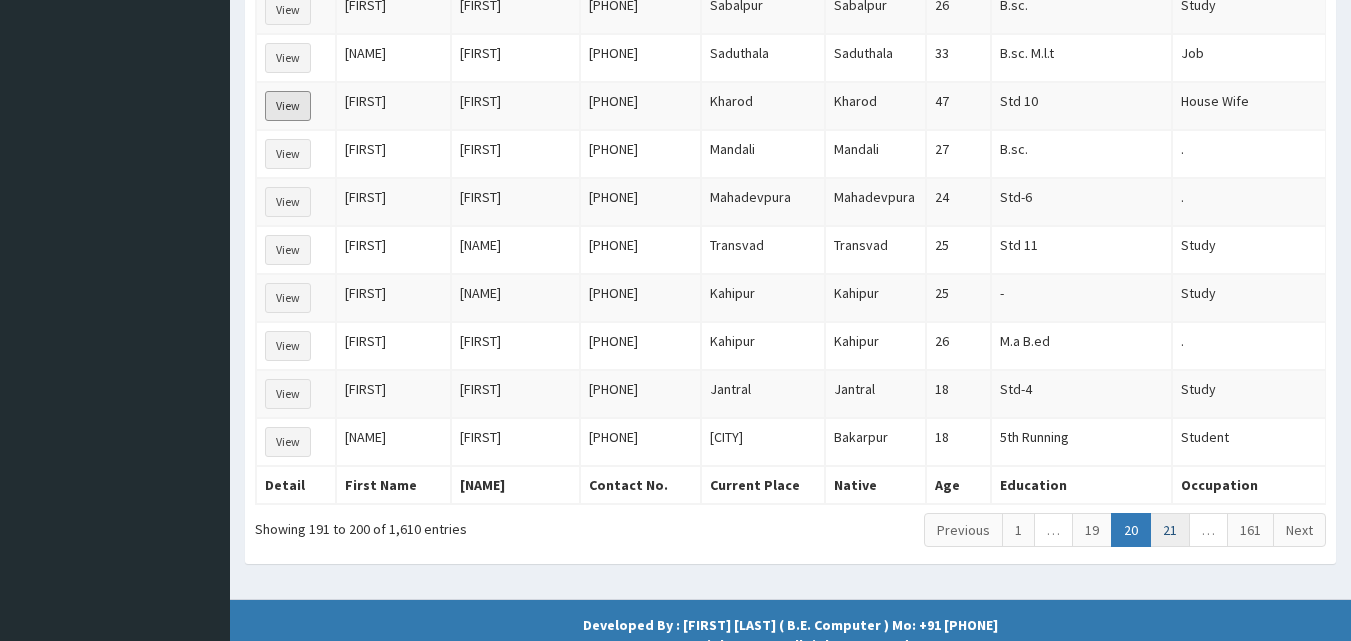 scroll, scrollTop: 383, scrollLeft: 0, axis: vertical 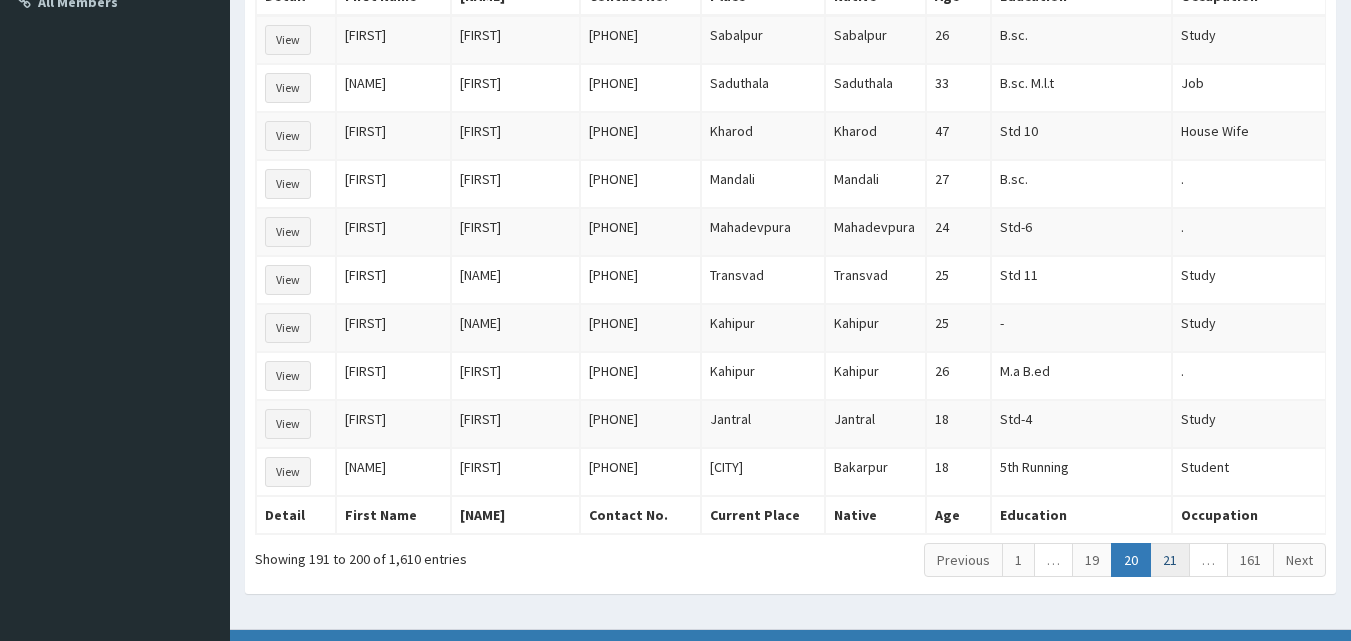 click on "21" at bounding box center [1170, 560] 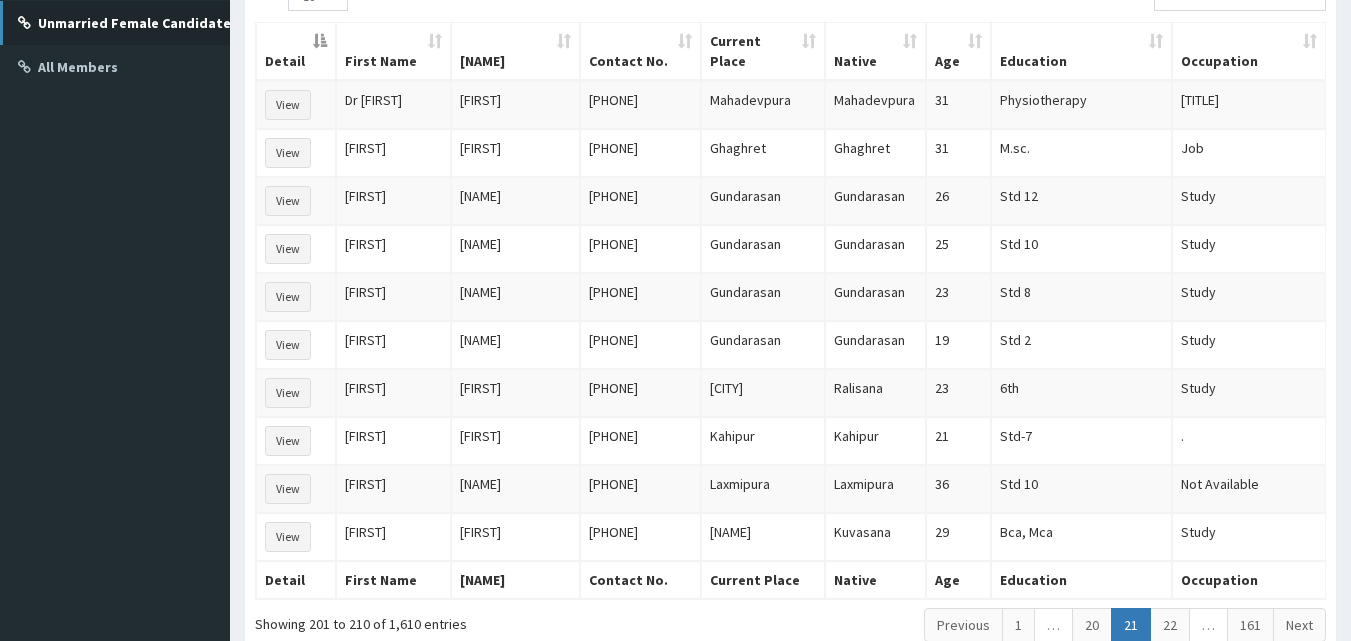 scroll, scrollTop: 283, scrollLeft: 0, axis: vertical 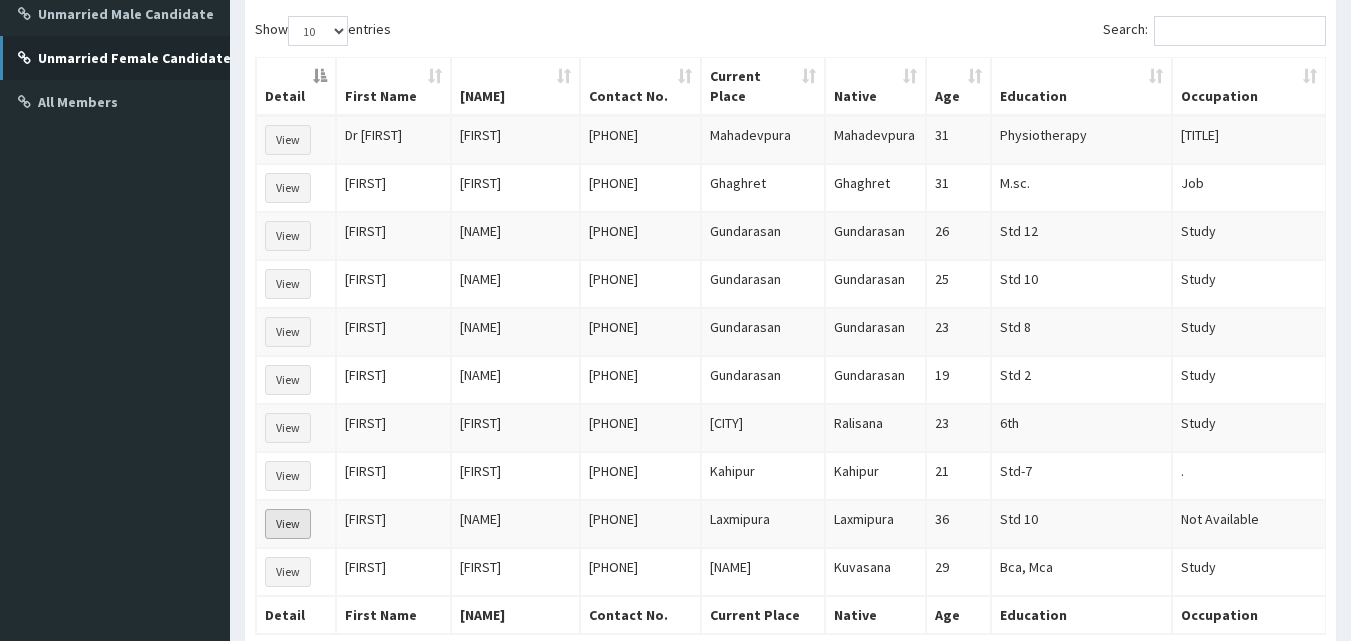 click on "View" at bounding box center [288, 524] 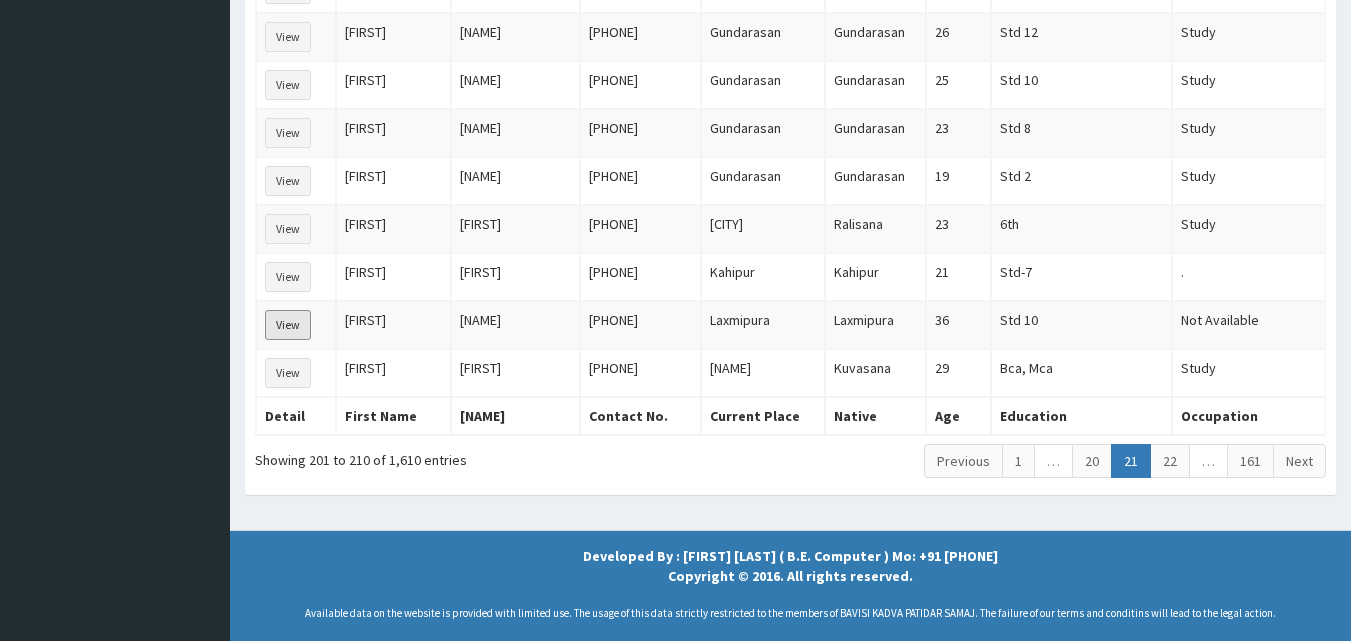 scroll, scrollTop: 483, scrollLeft: 0, axis: vertical 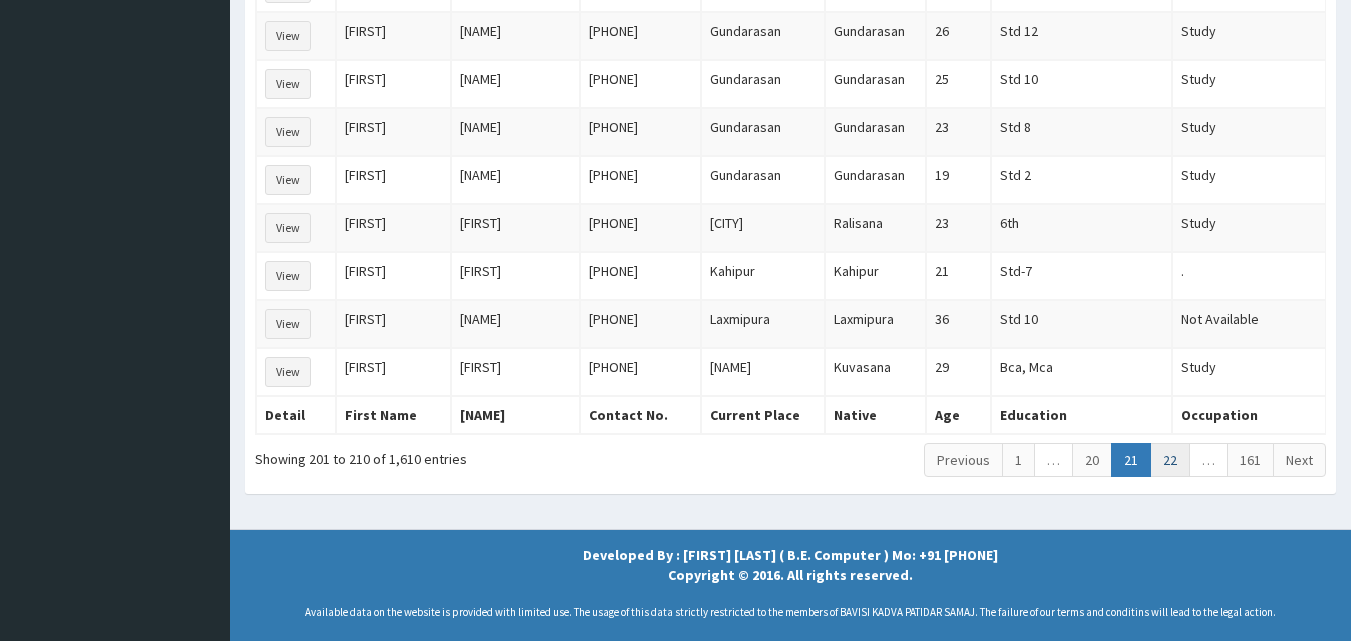 click on "22" at bounding box center (1170, 460) 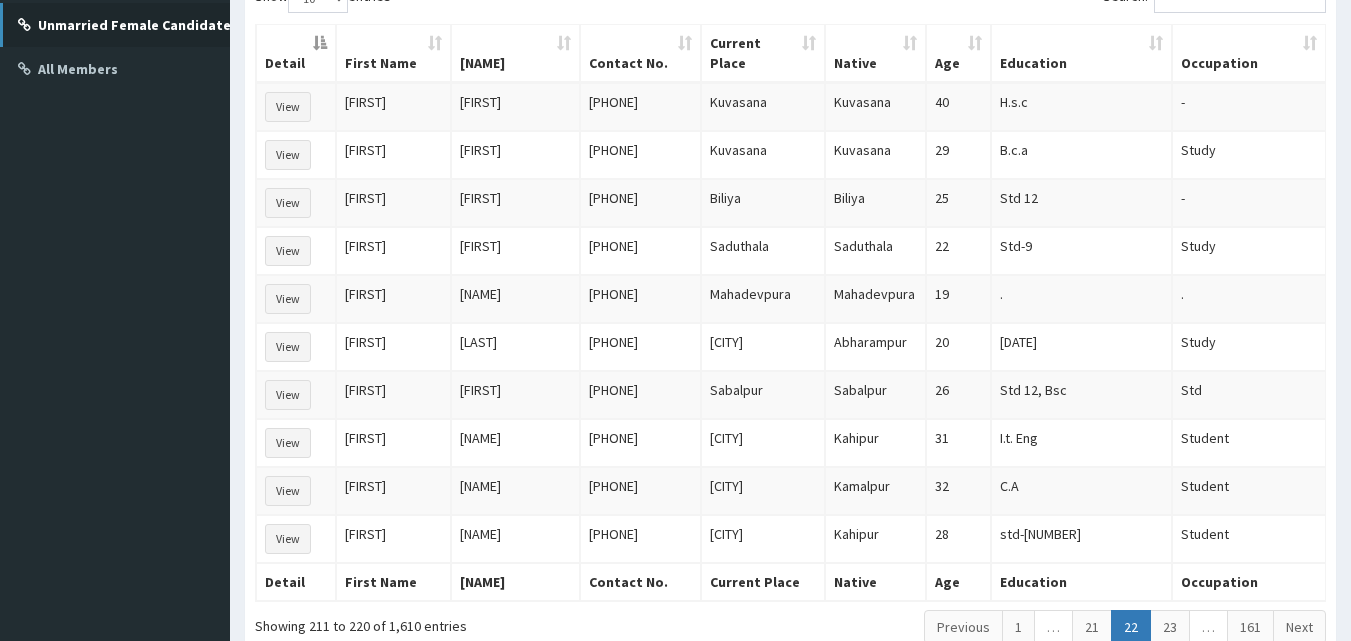 scroll, scrollTop: 283, scrollLeft: 0, axis: vertical 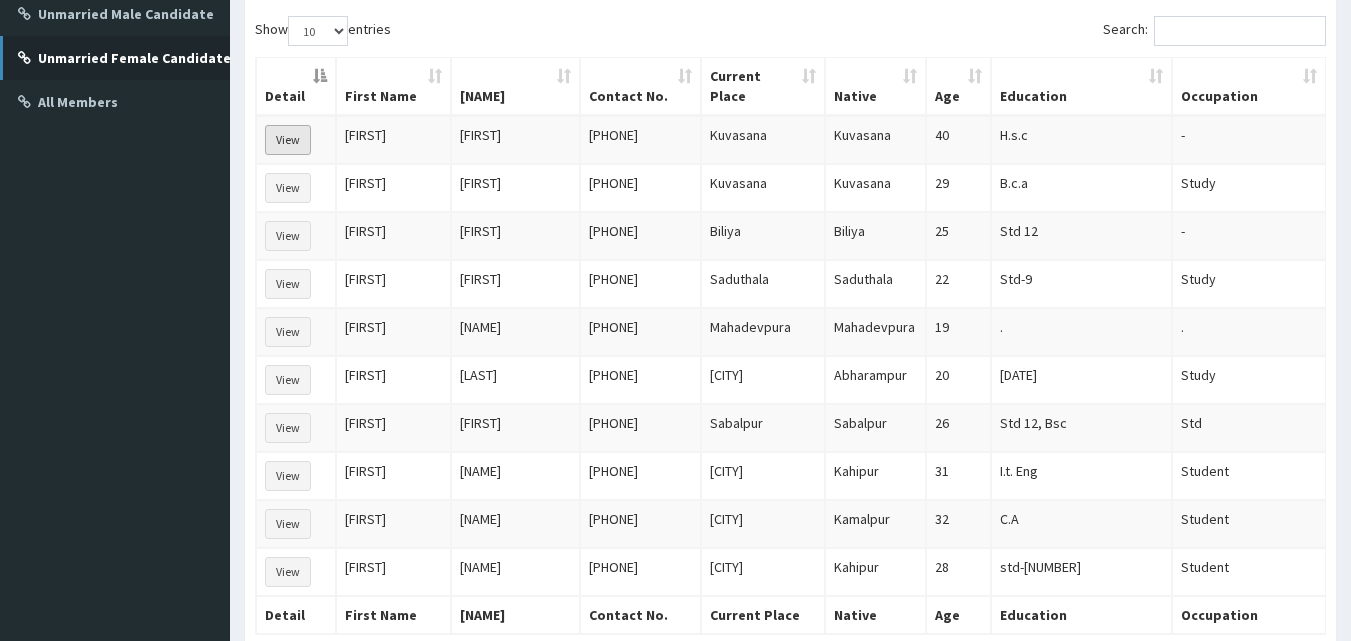 click on "View" at bounding box center [288, 140] 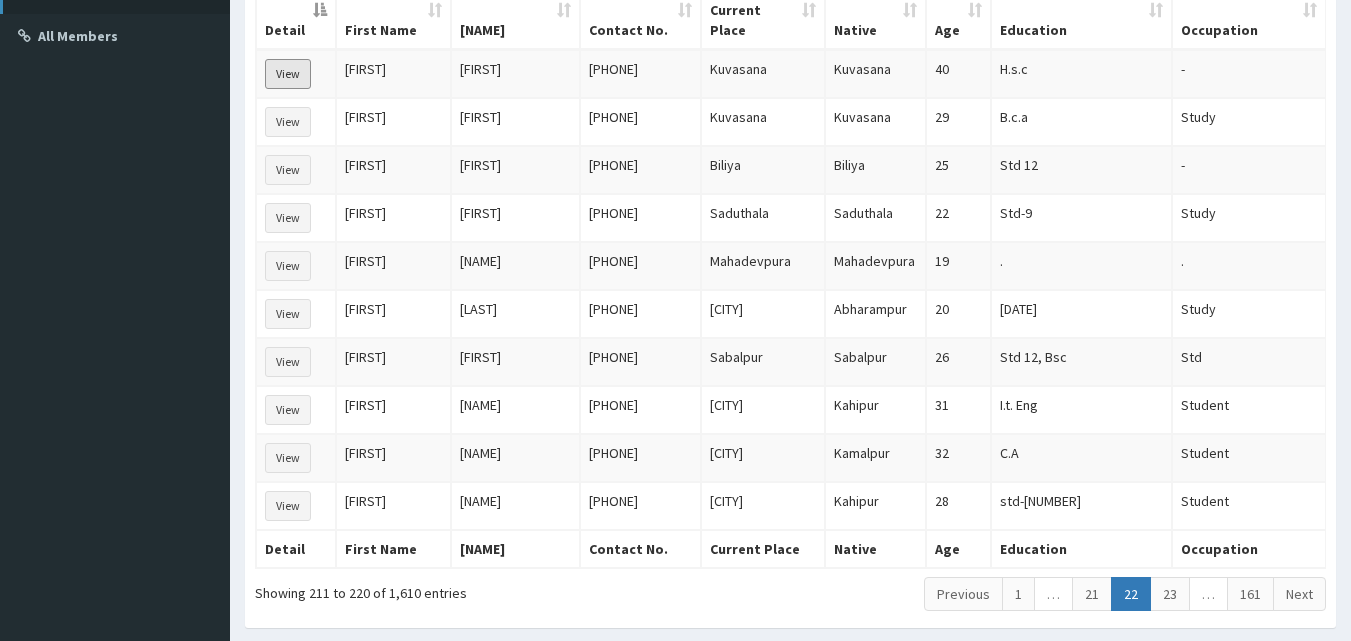 scroll, scrollTop: 383, scrollLeft: 0, axis: vertical 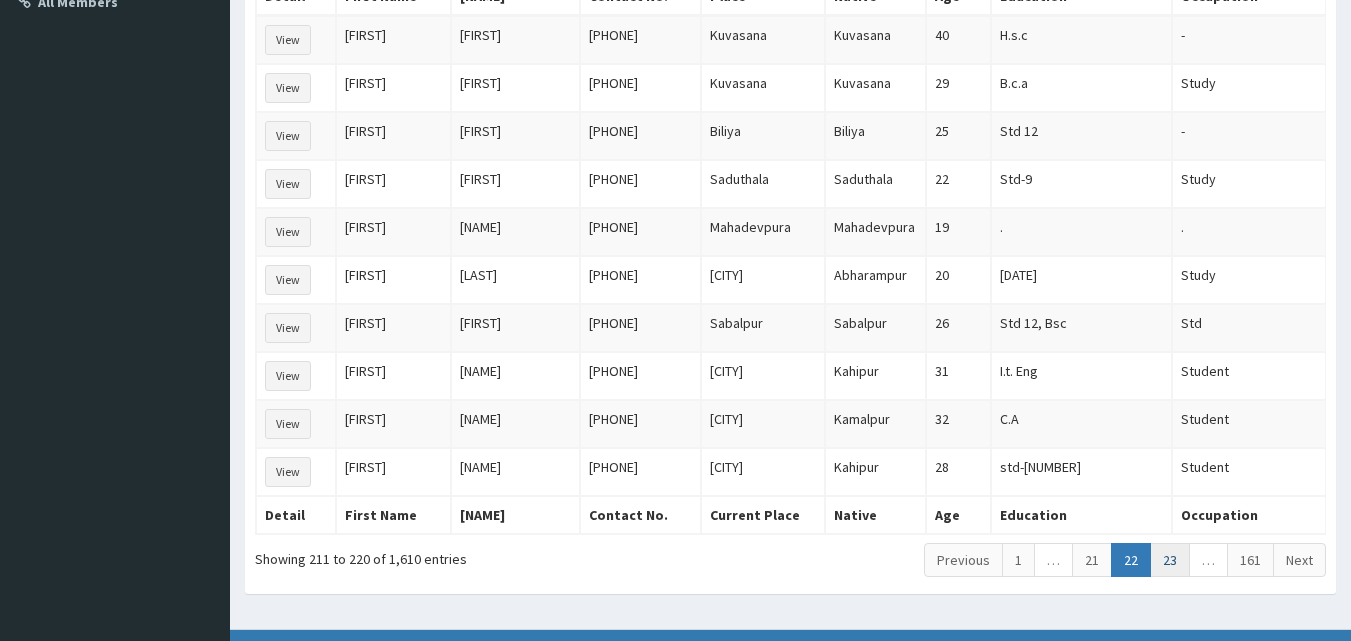 click on "23" at bounding box center (1170, 560) 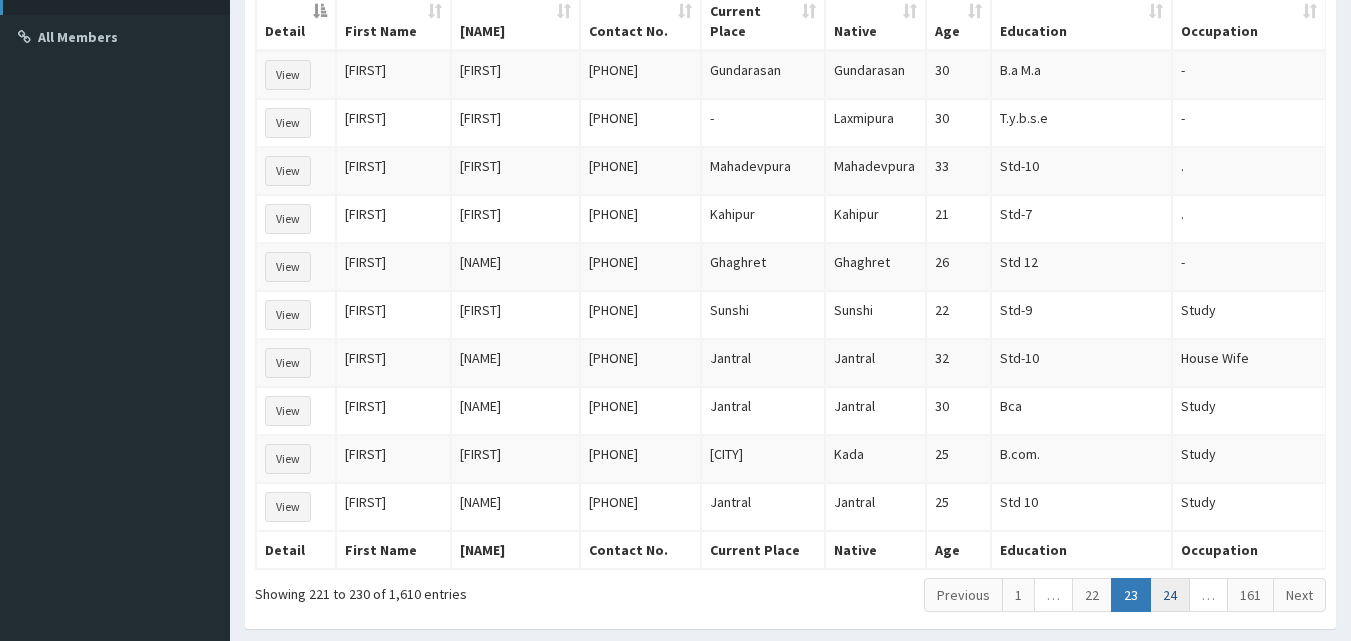 scroll, scrollTop: 383, scrollLeft: 0, axis: vertical 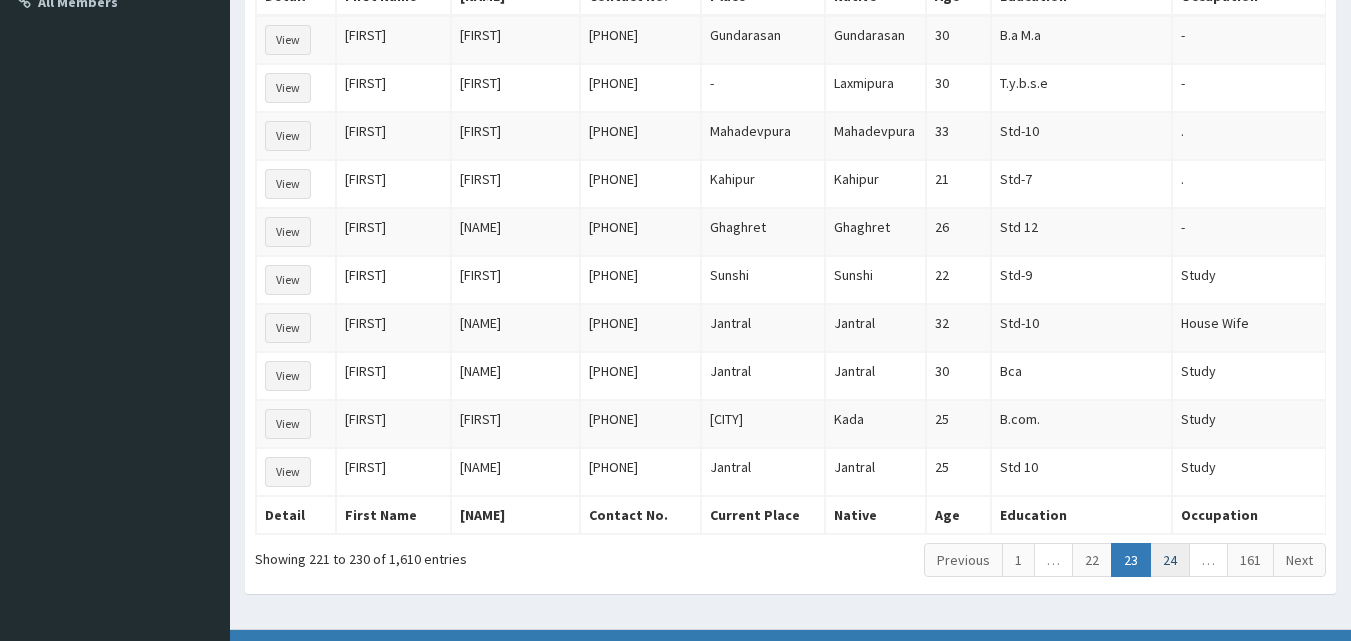 click on "24" at bounding box center [1170, 560] 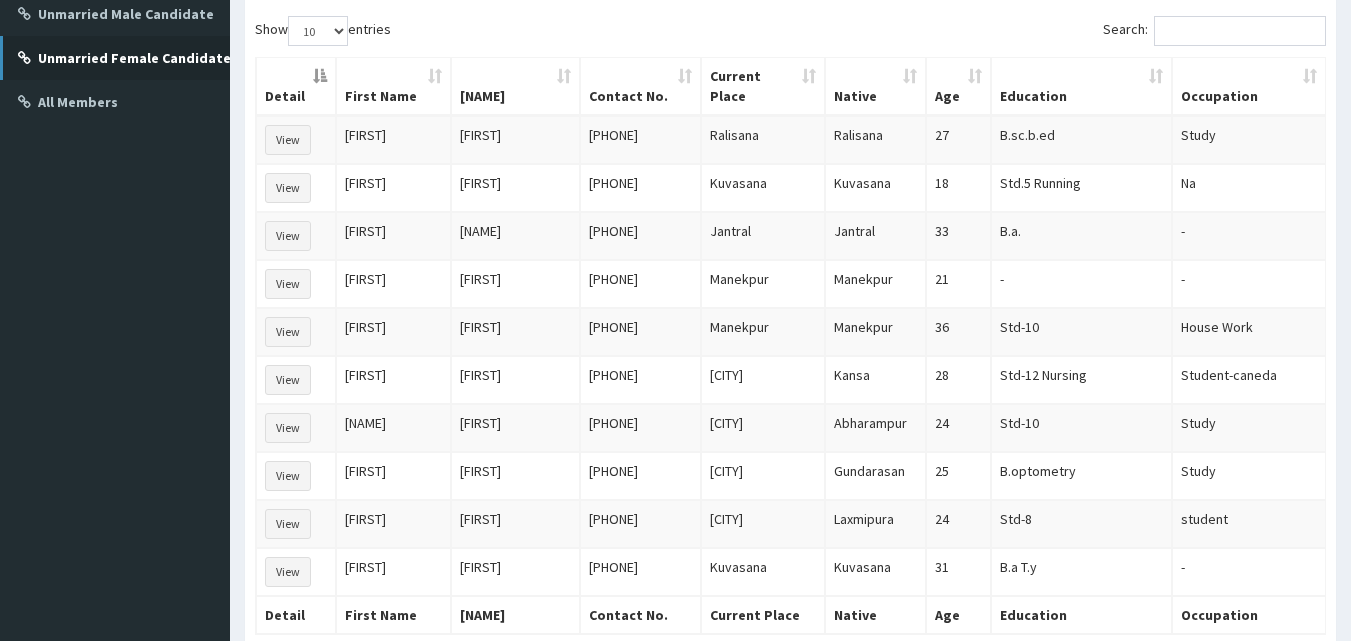scroll, scrollTop: 383, scrollLeft: 0, axis: vertical 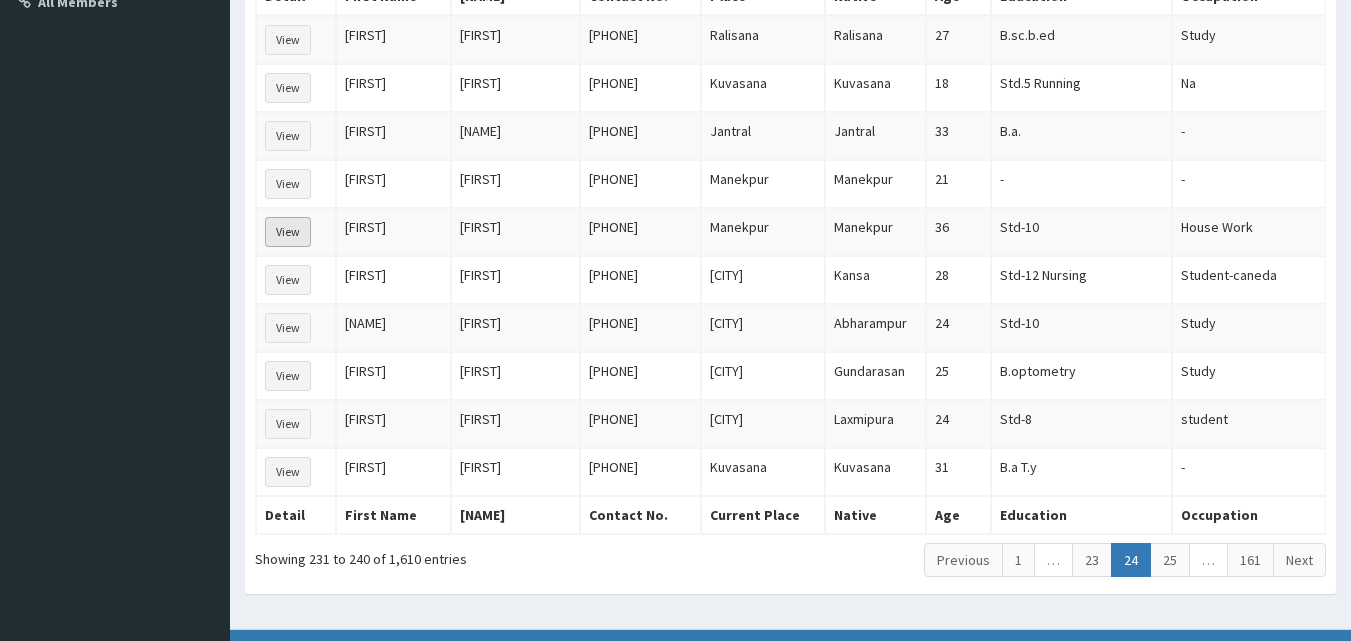 click on "View" at bounding box center [288, 232] 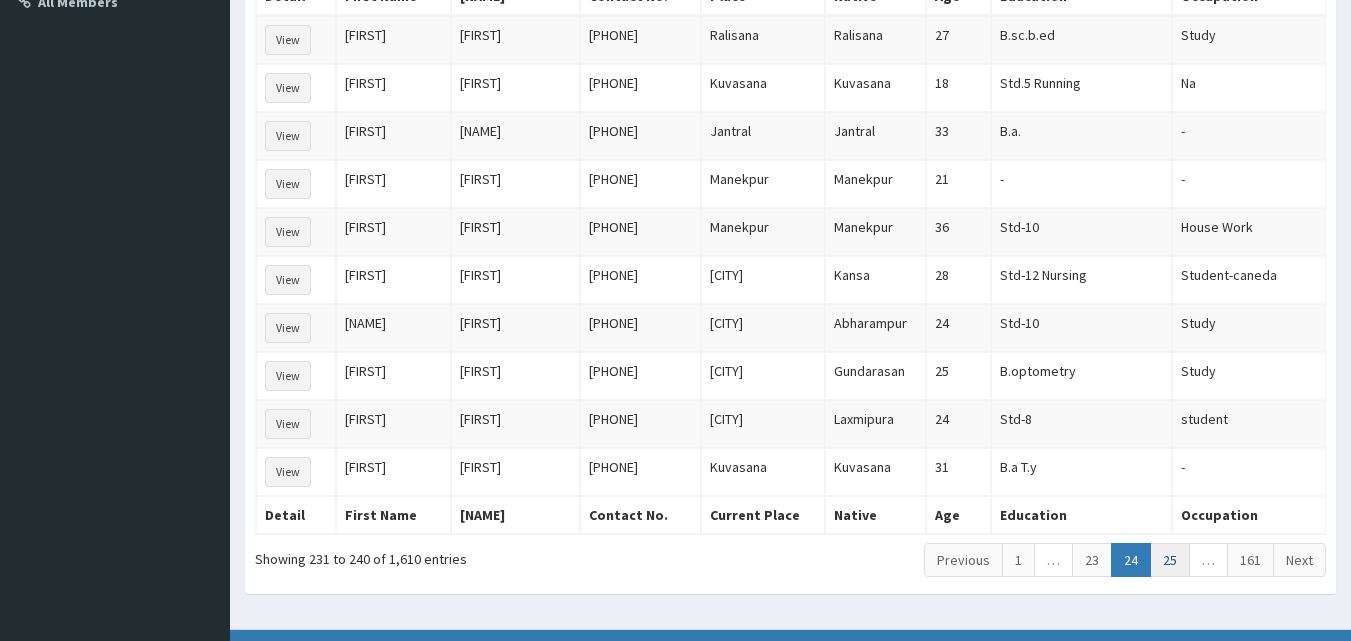 click on "25" at bounding box center (1170, 560) 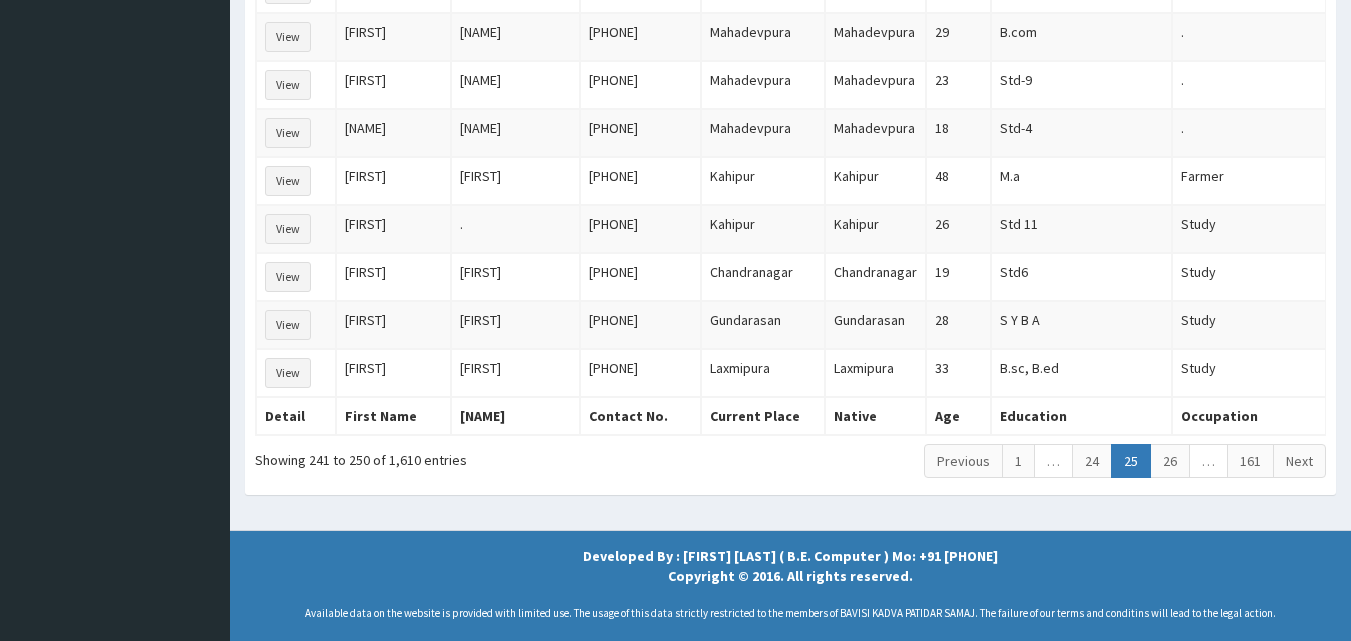 scroll, scrollTop: 483, scrollLeft: 0, axis: vertical 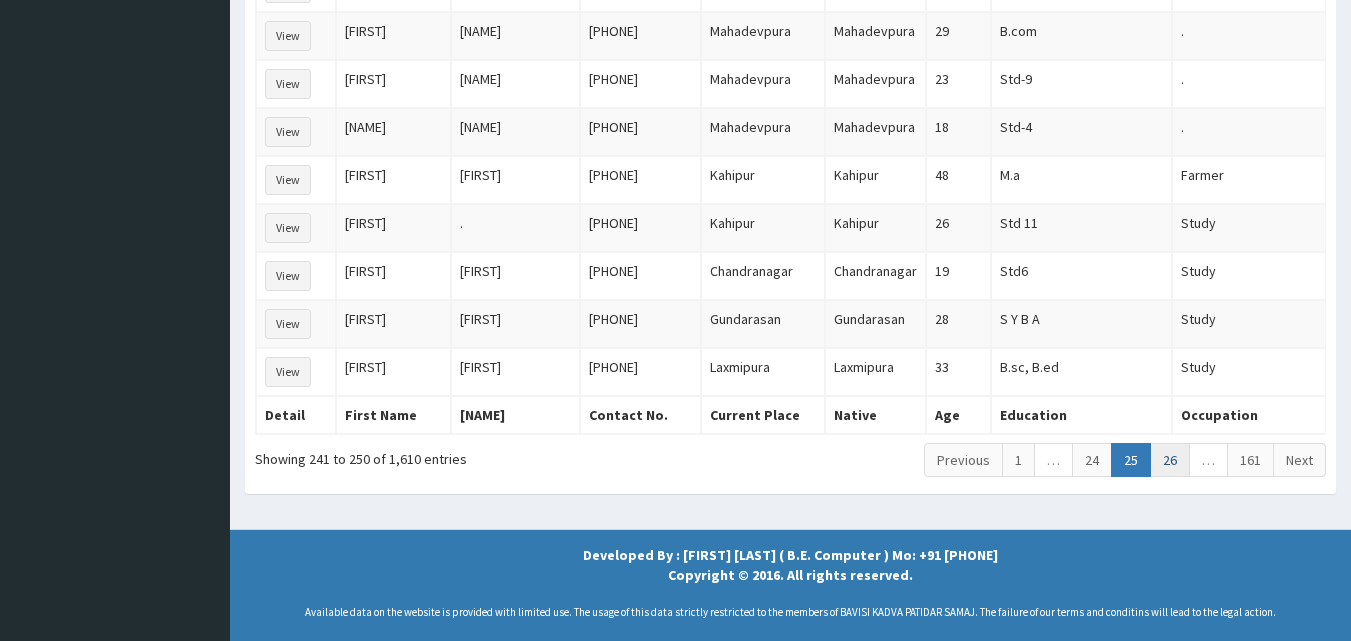 click on "26" at bounding box center [1170, 460] 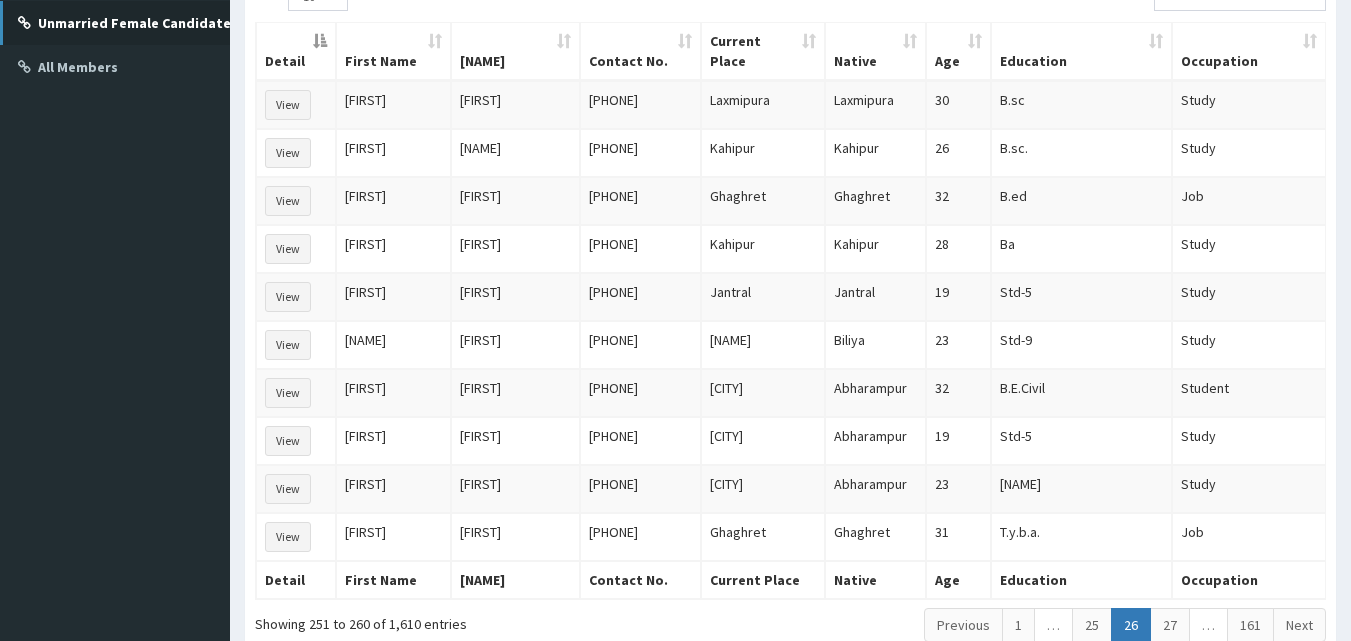 scroll, scrollTop: 283, scrollLeft: 0, axis: vertical 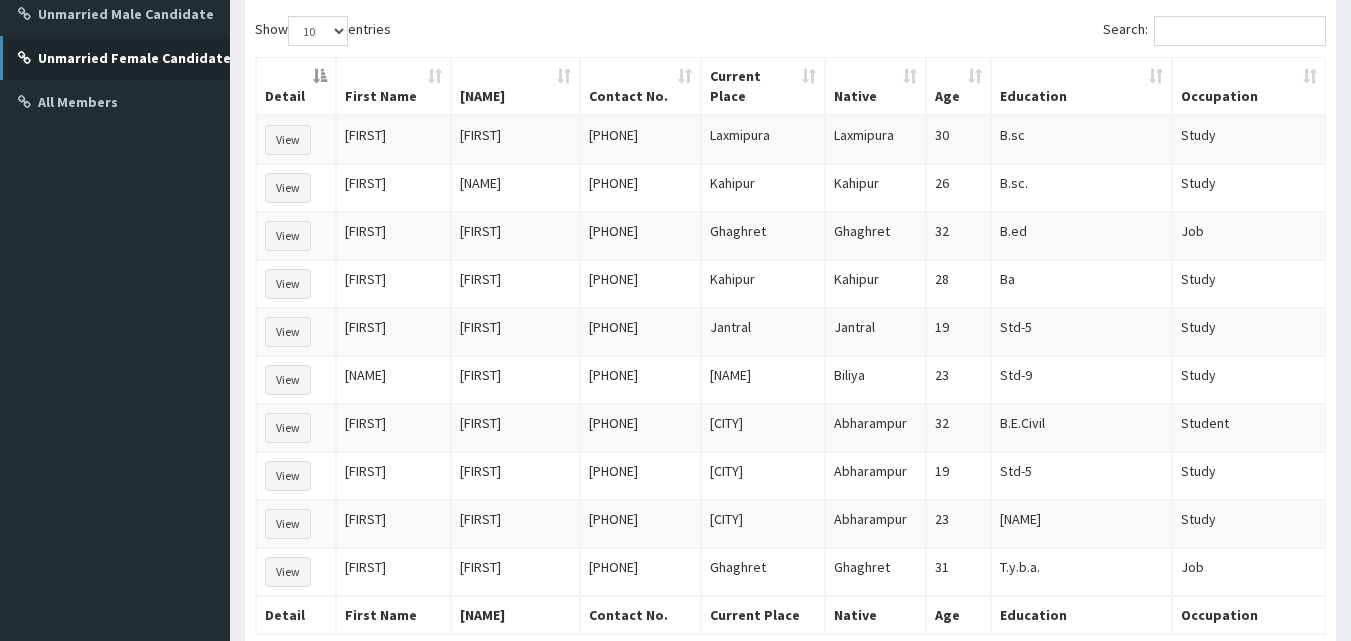 click on "27" at bounding box center (1170, 660) 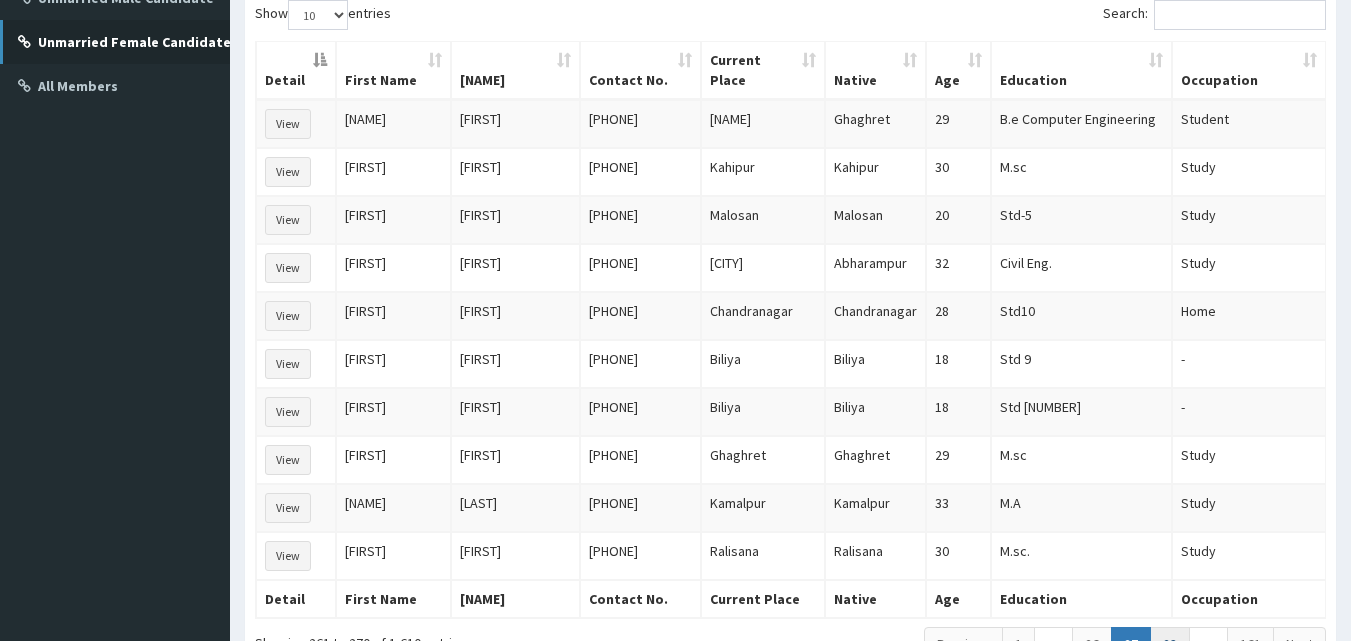 click on "28" at bounding box center [1170, 644] 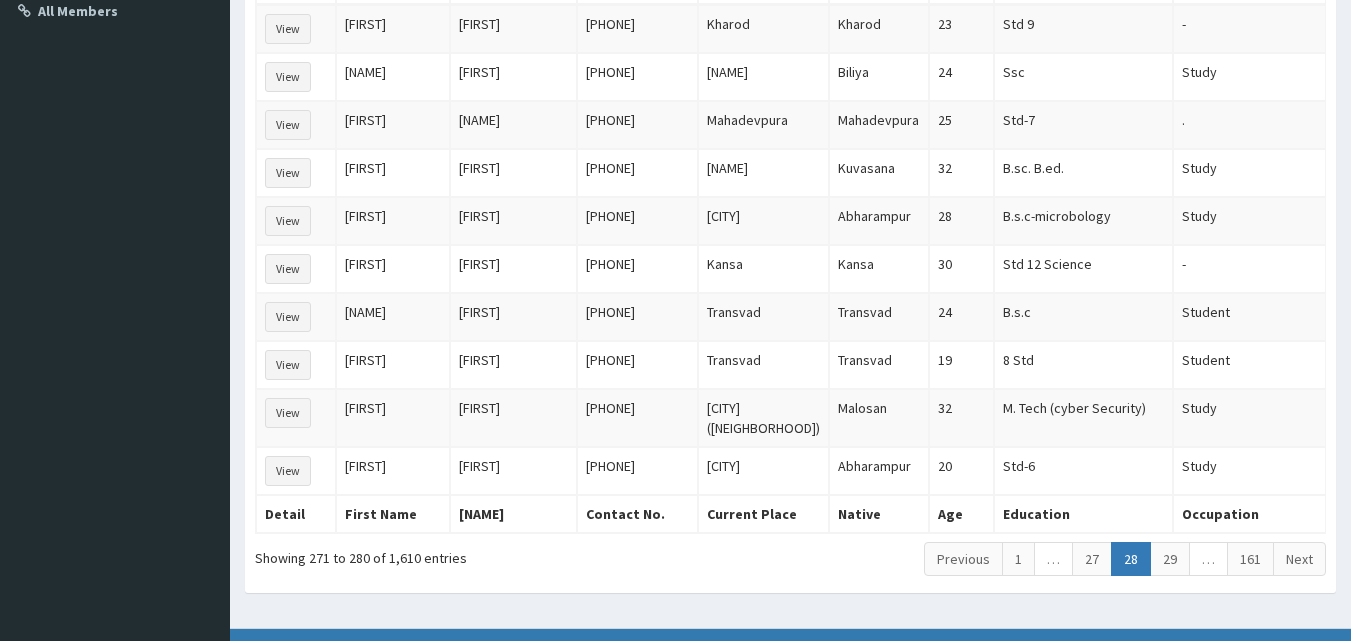scroll, scrollTop: 409, scrollLeft: 0, axis: vertical 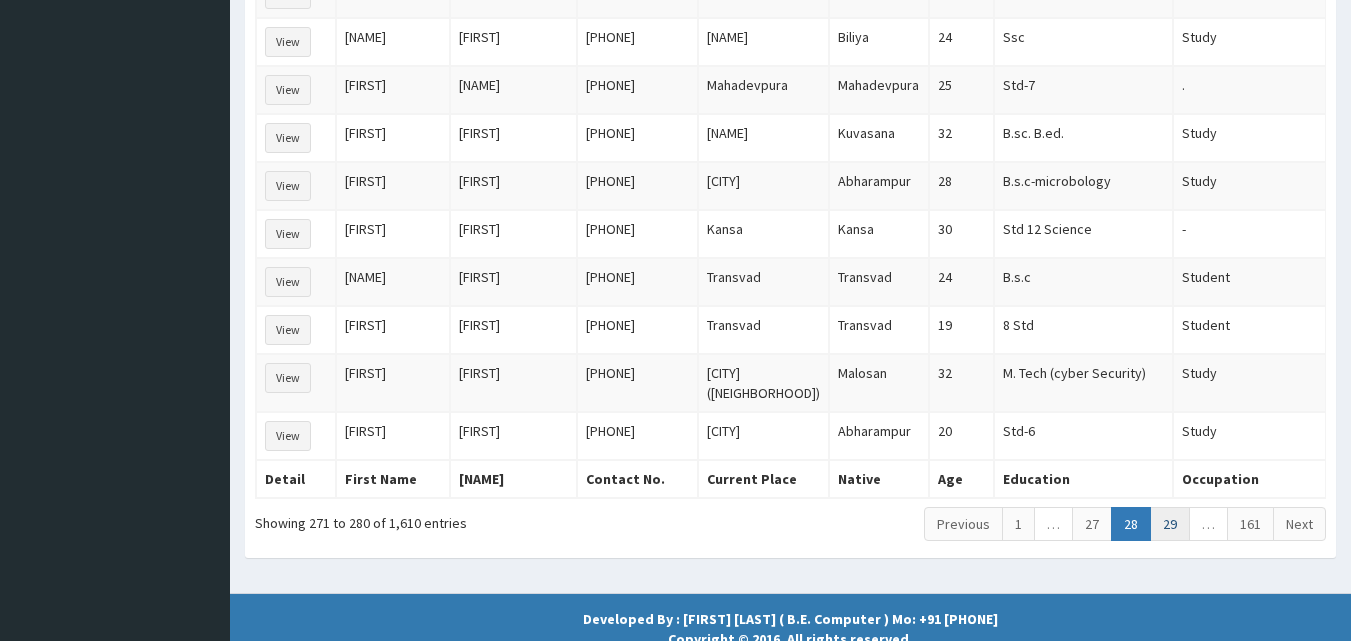 click on "29" at bounding box center [1170, 524] 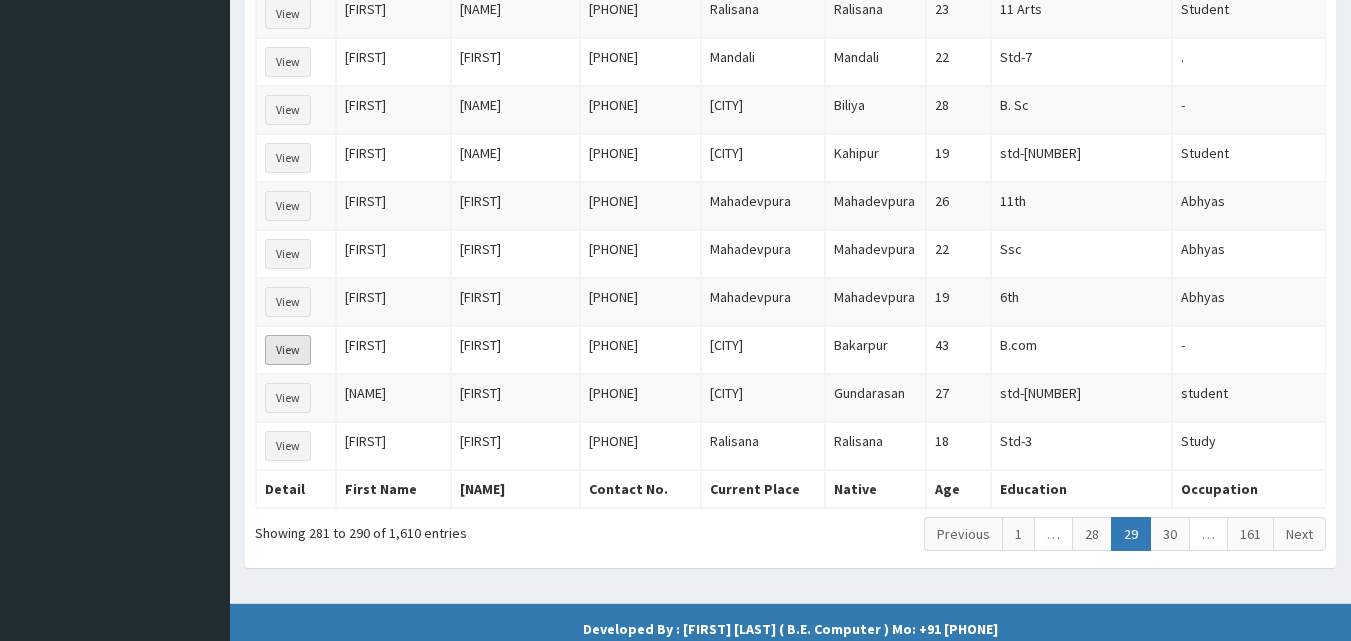 click on "View" at bounding box center [288, 350] 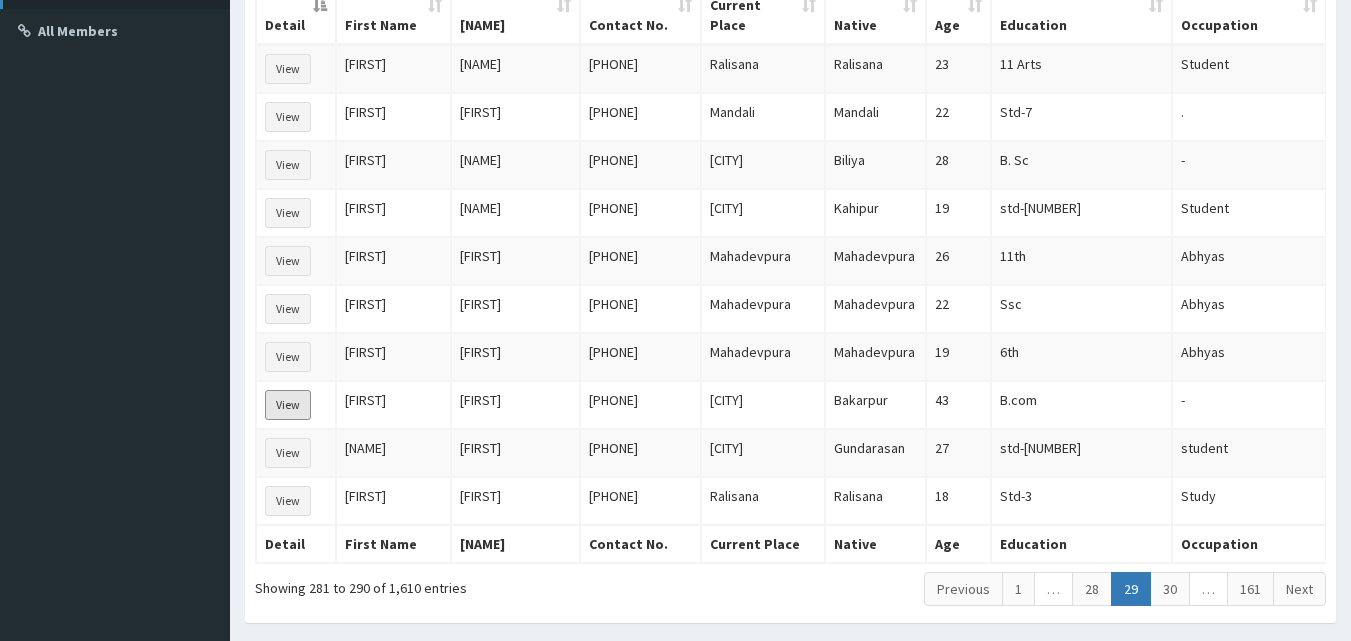 scroll, scrollTop: 309, scrollLeft: 0, axis: vertical 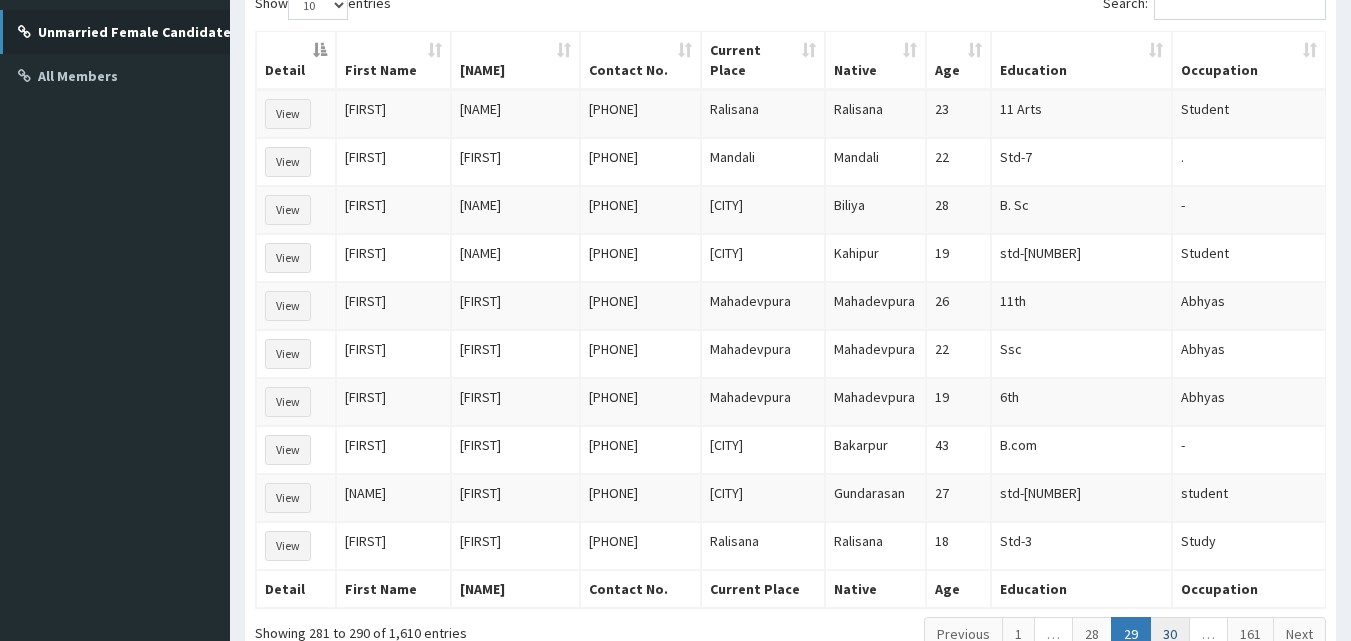 click on "30" at bounding box center (1170, 634) 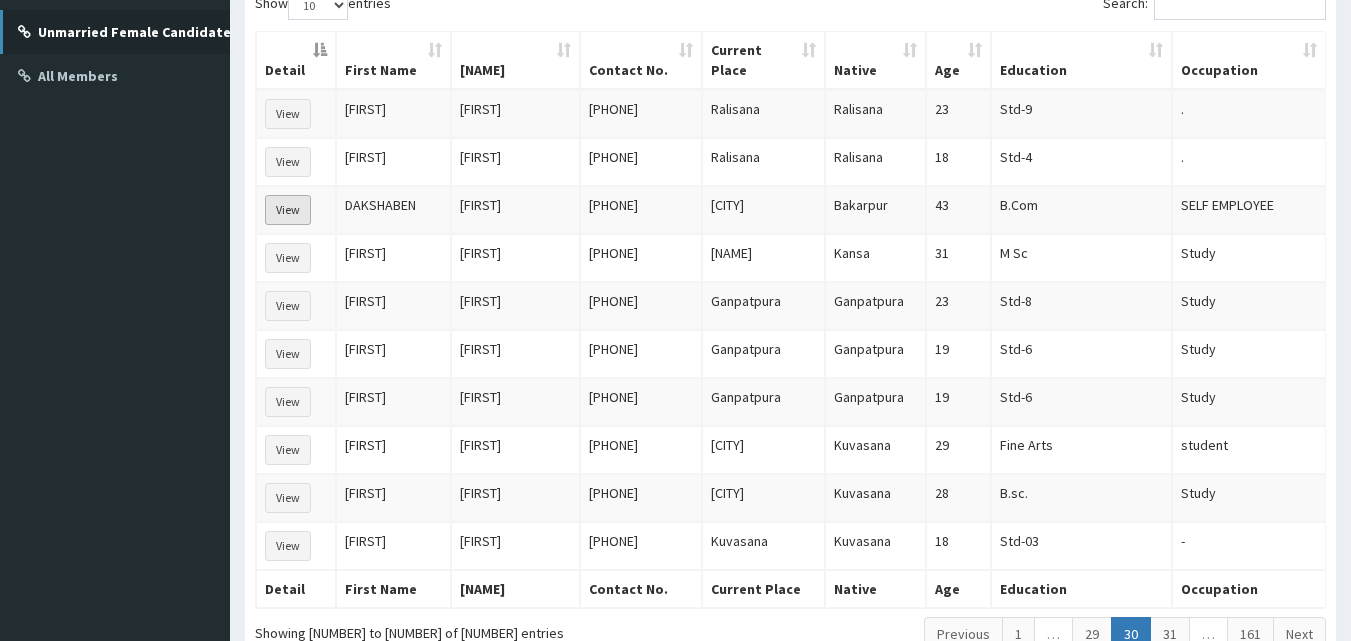 click on "View" at bounding box center [288, 210] 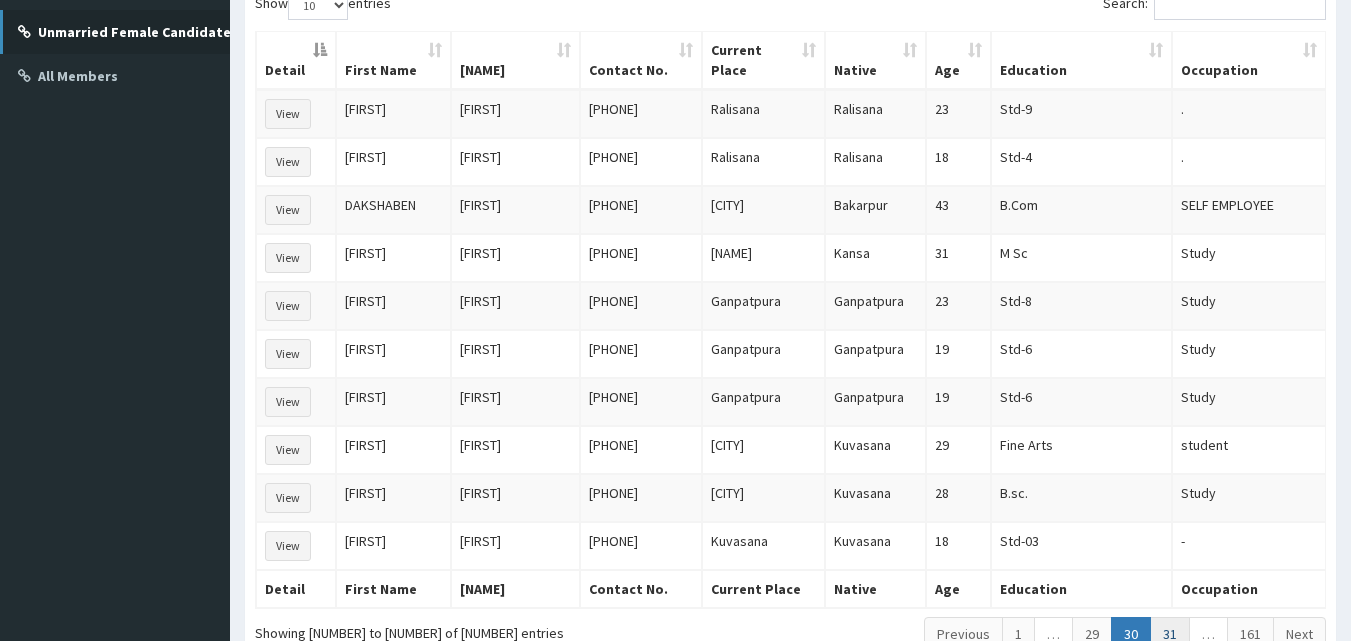 click on "31" at bounding box center (1170, 634) 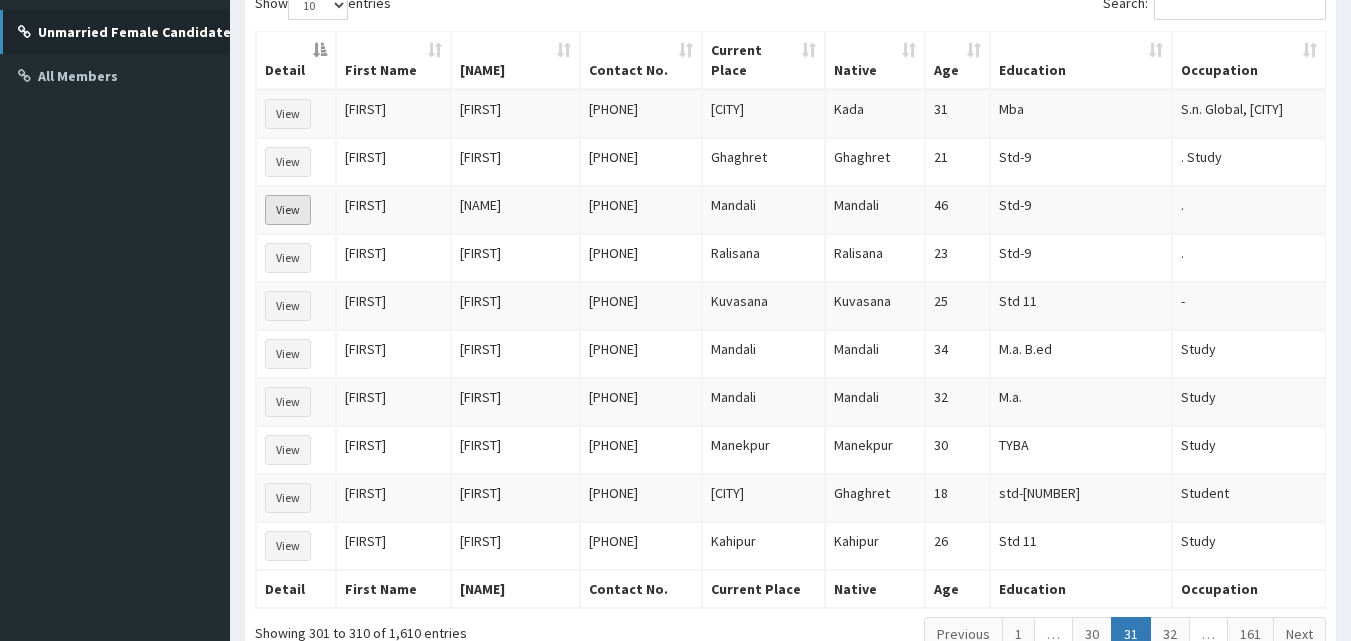 click on "View" at bounding box center [288, 210] 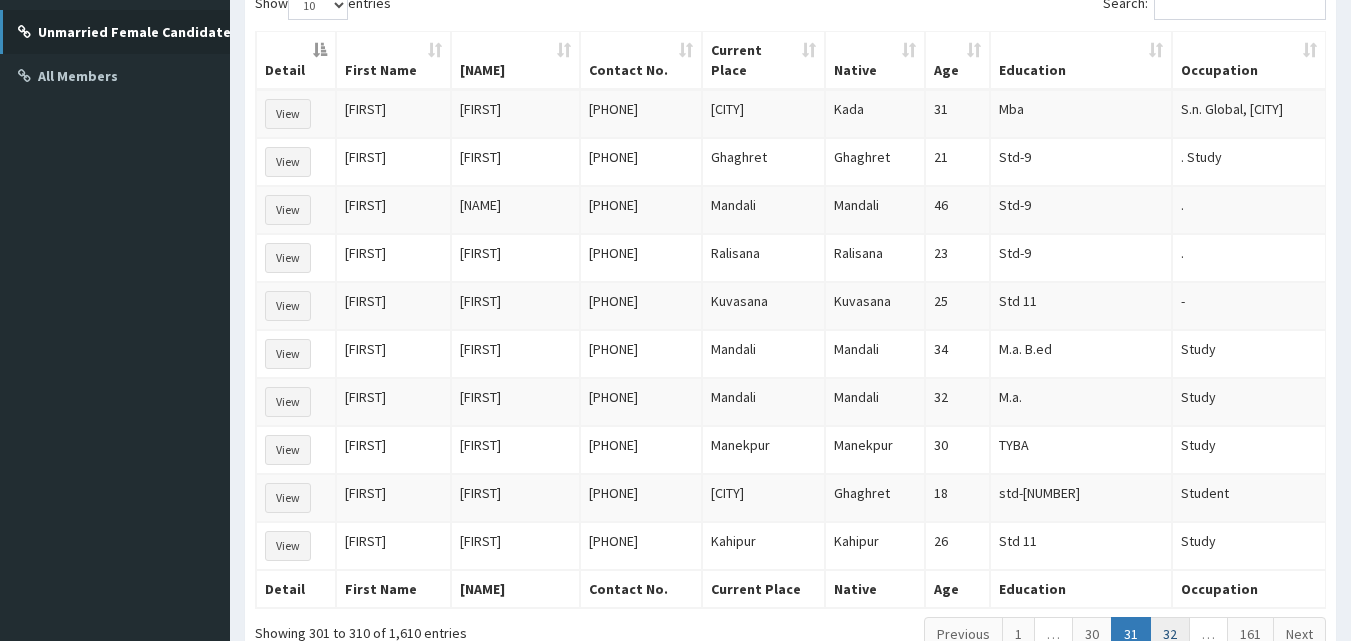 click on "32" at bounding box center [1170, 634] 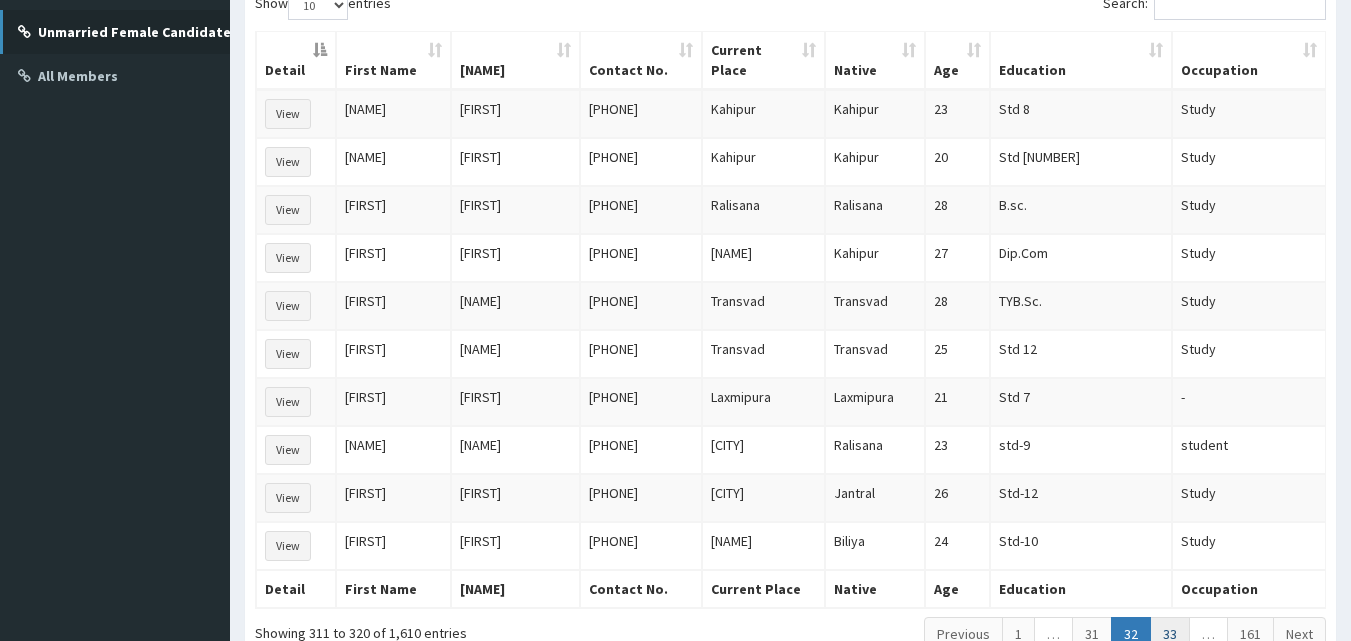 click on "33" at bounding box center (1170, 634) 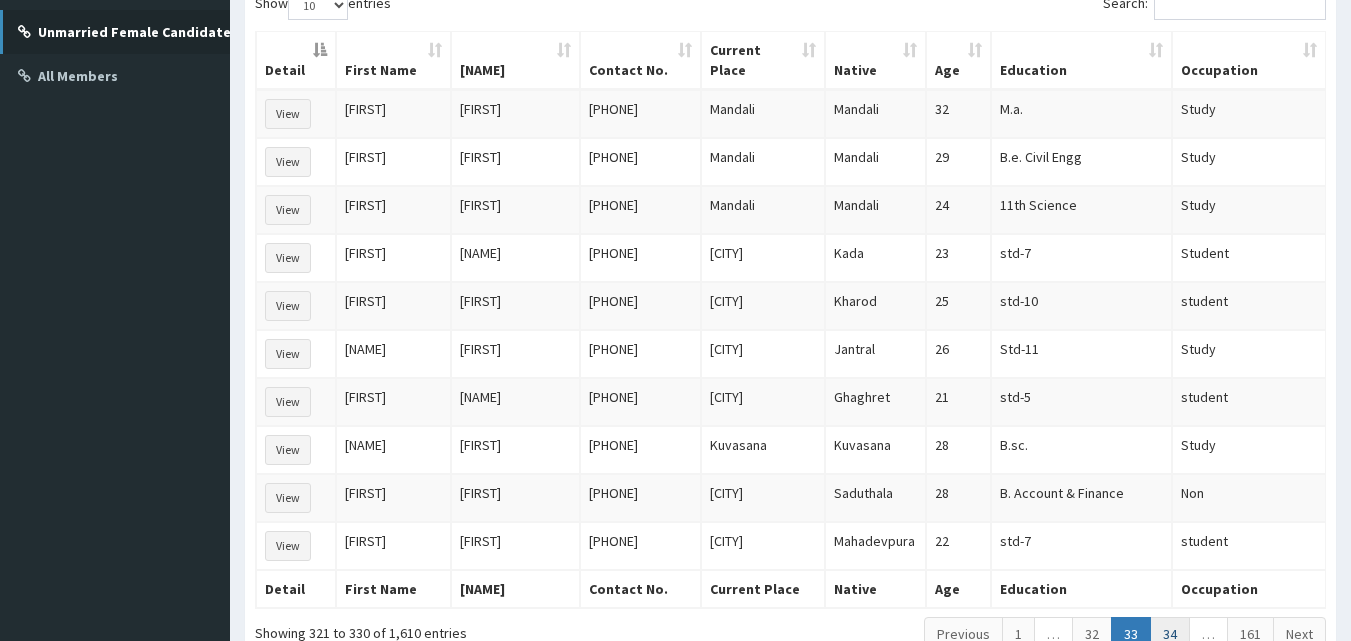 click on "34" at bounding box center [1170, 634] 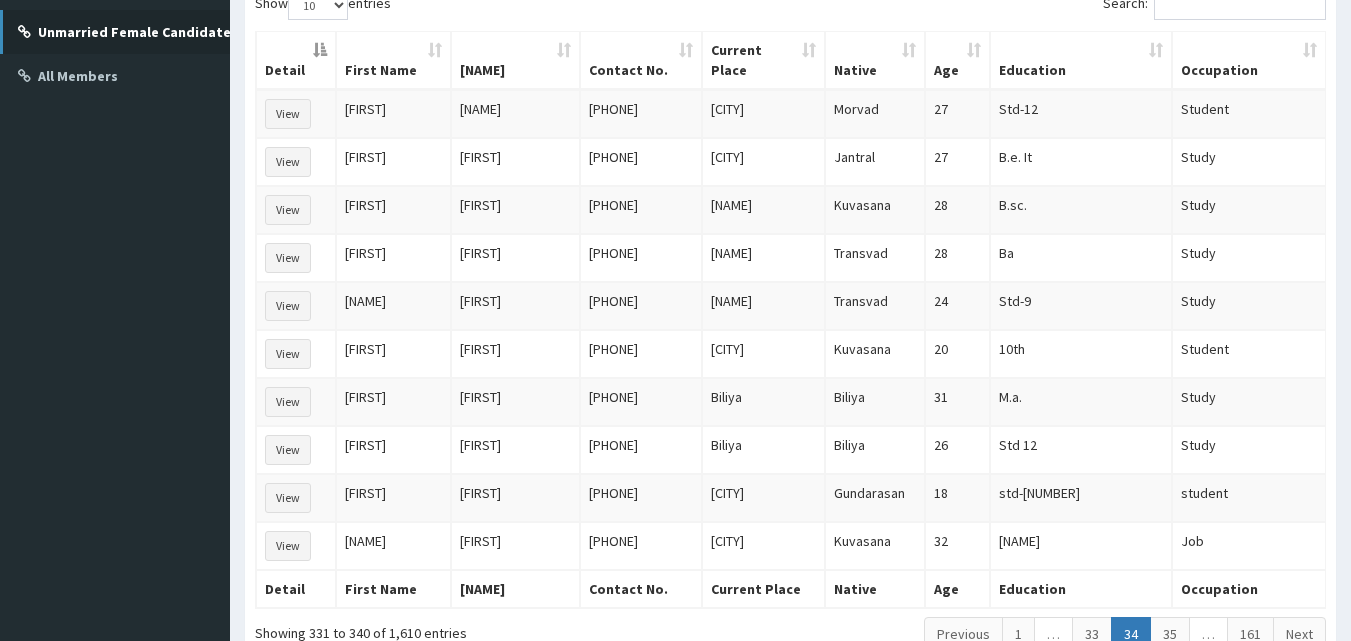 click on "35" at bounding box center (1170, 634) 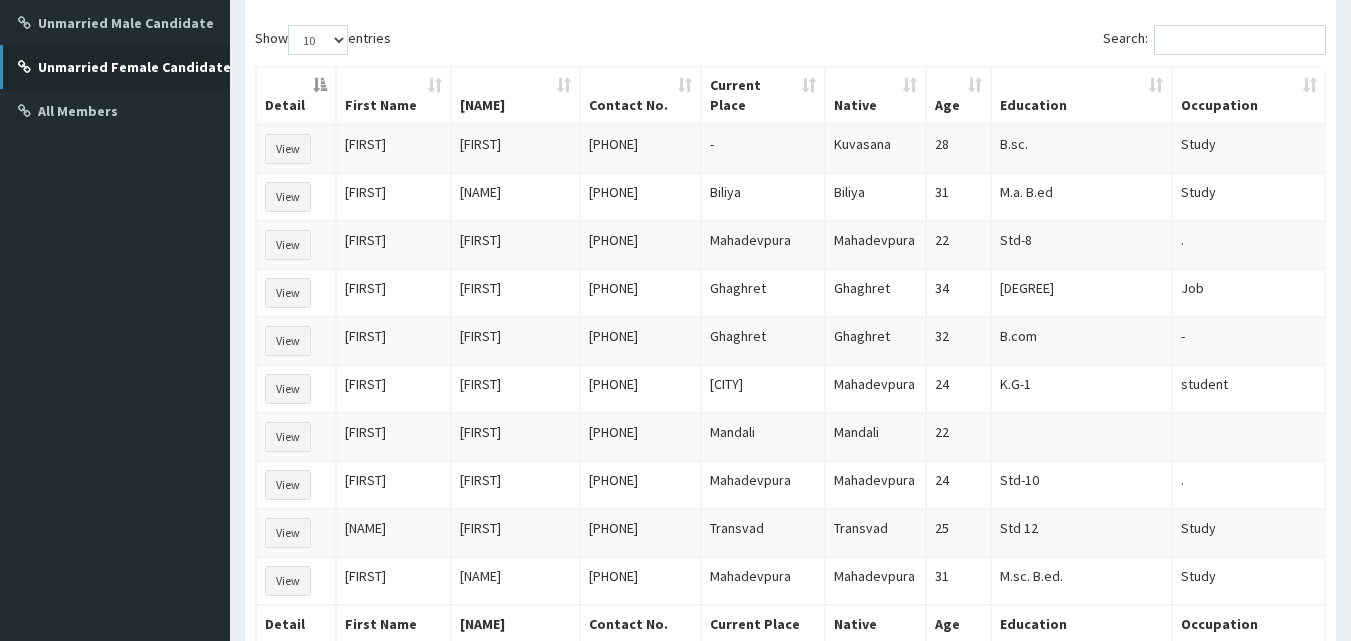 scroll, scrollTop: 309, scrollLeft: 0, axis: vertical 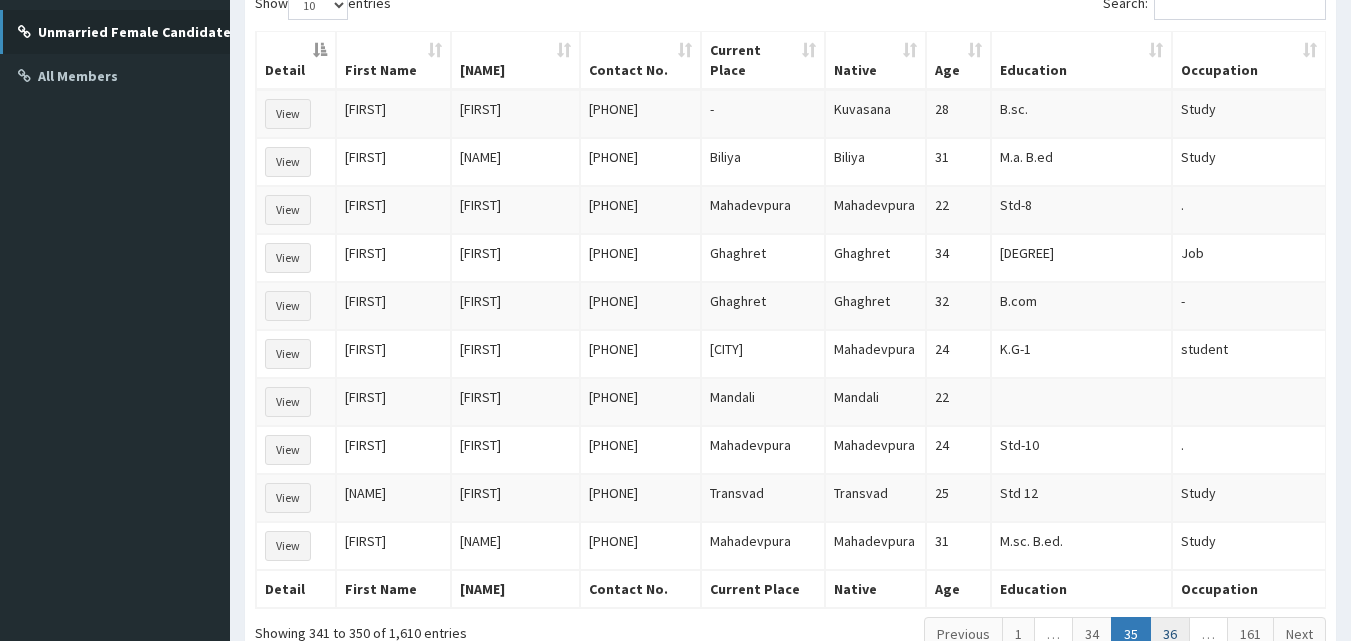 click on "36" at bounding box center [1170, 634] 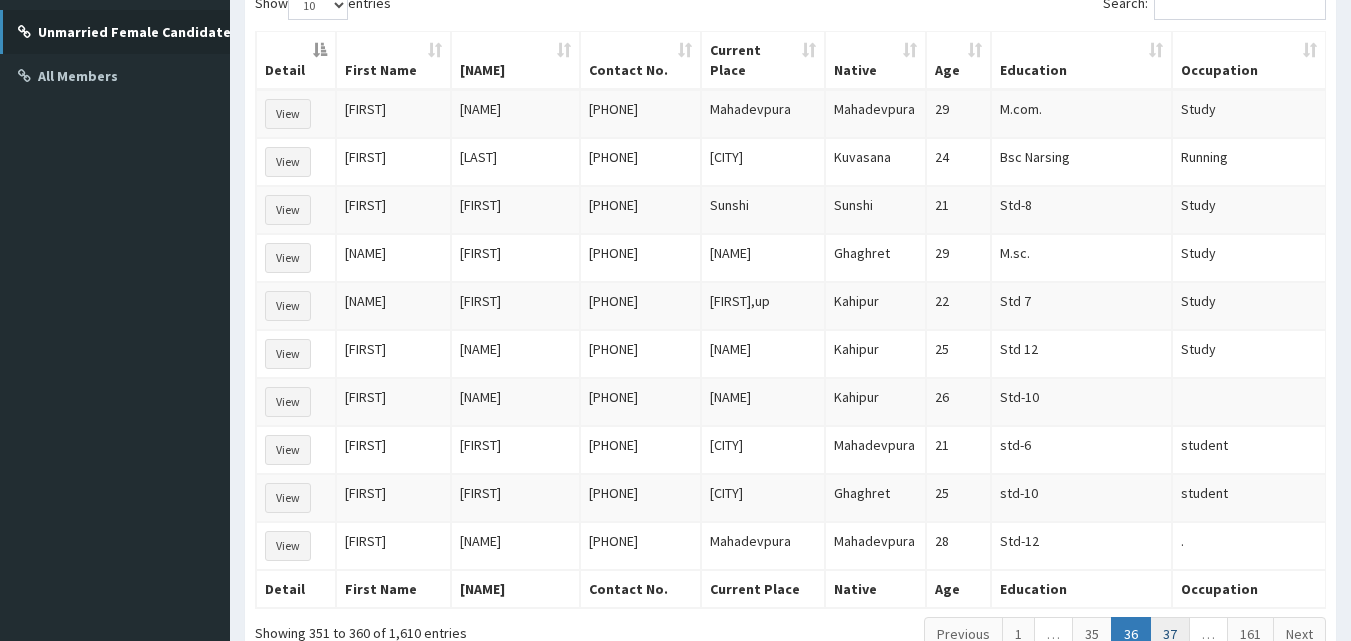 click on "37" at bounding box center (1170, 634) 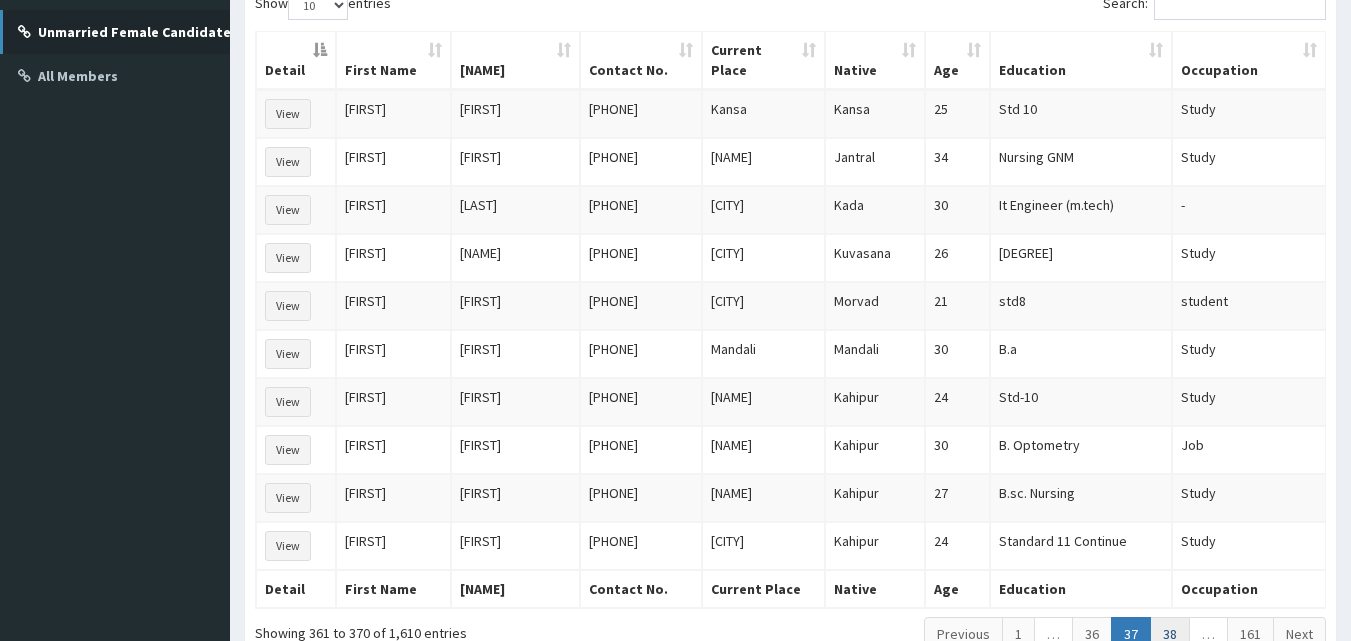 click on "38" at bounding box center (1170, 634) 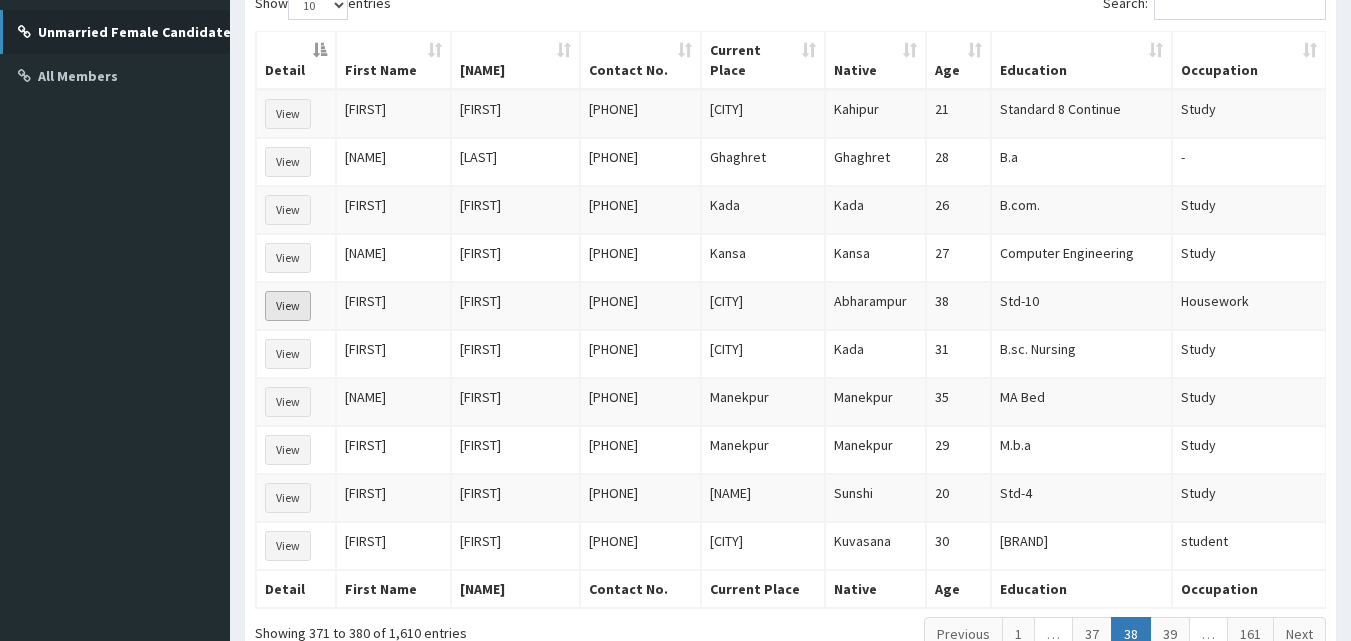click on "View" at bounding box center [288, 306] 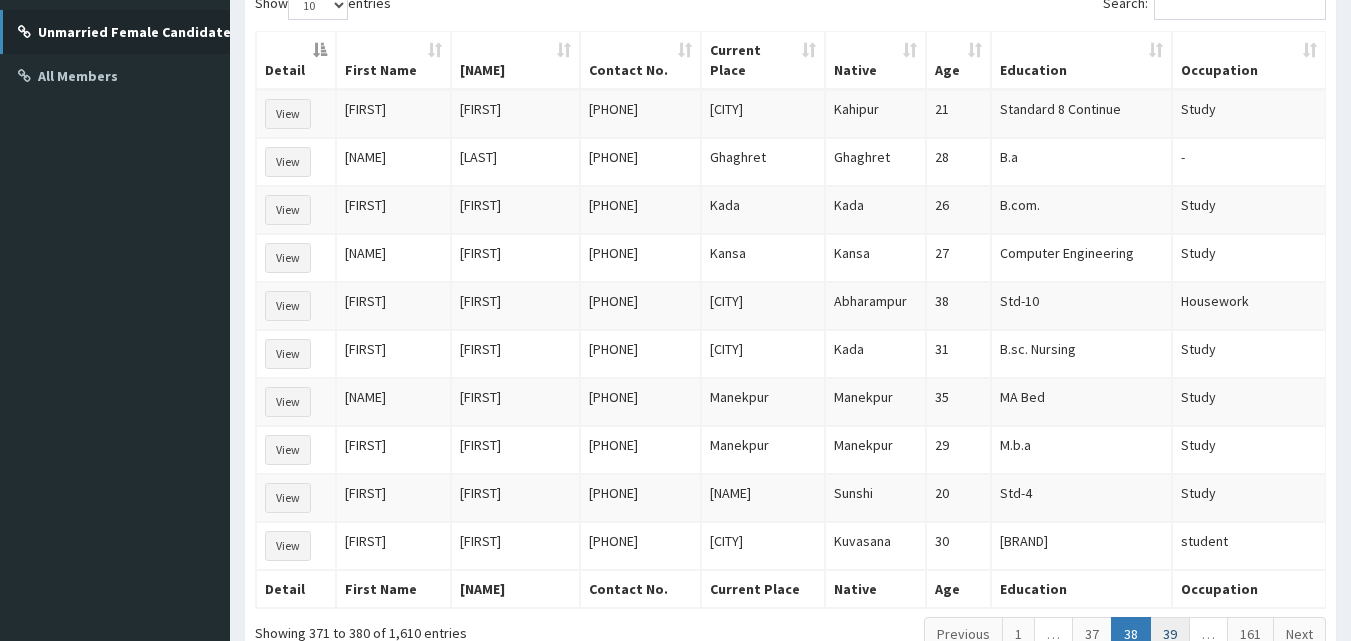 click on "39" at bounding box center [1170, 634] 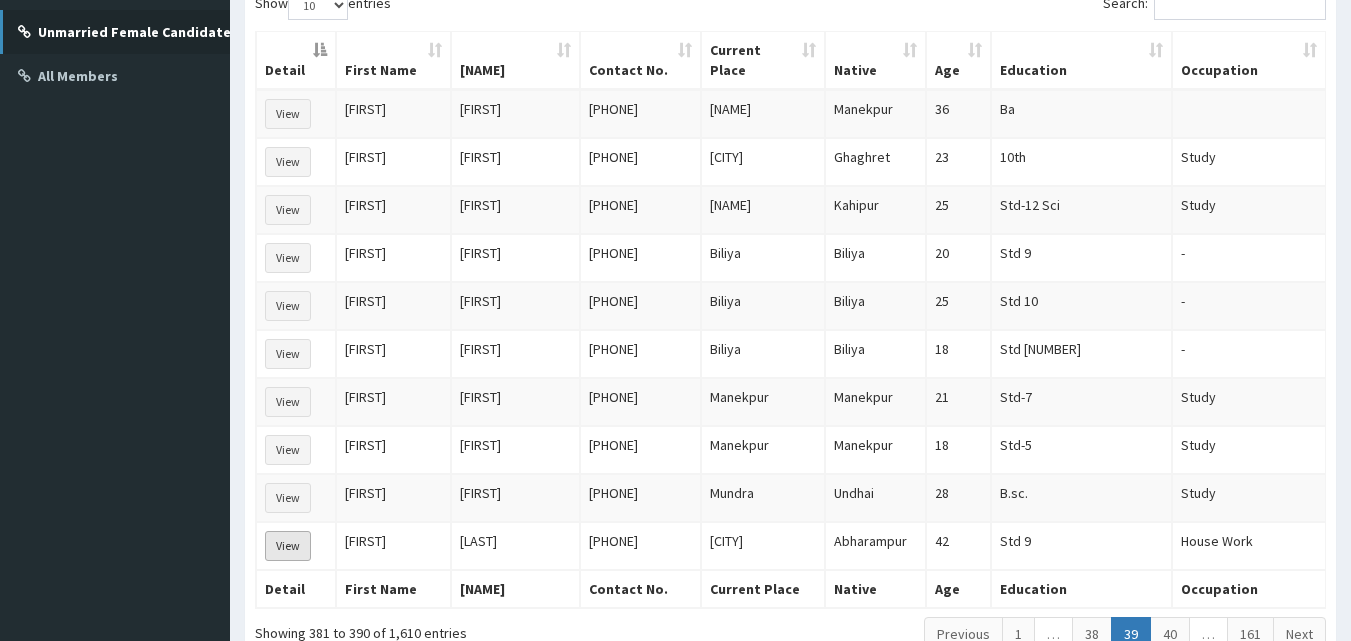 click on "View" at bounding box center [288, 546] 